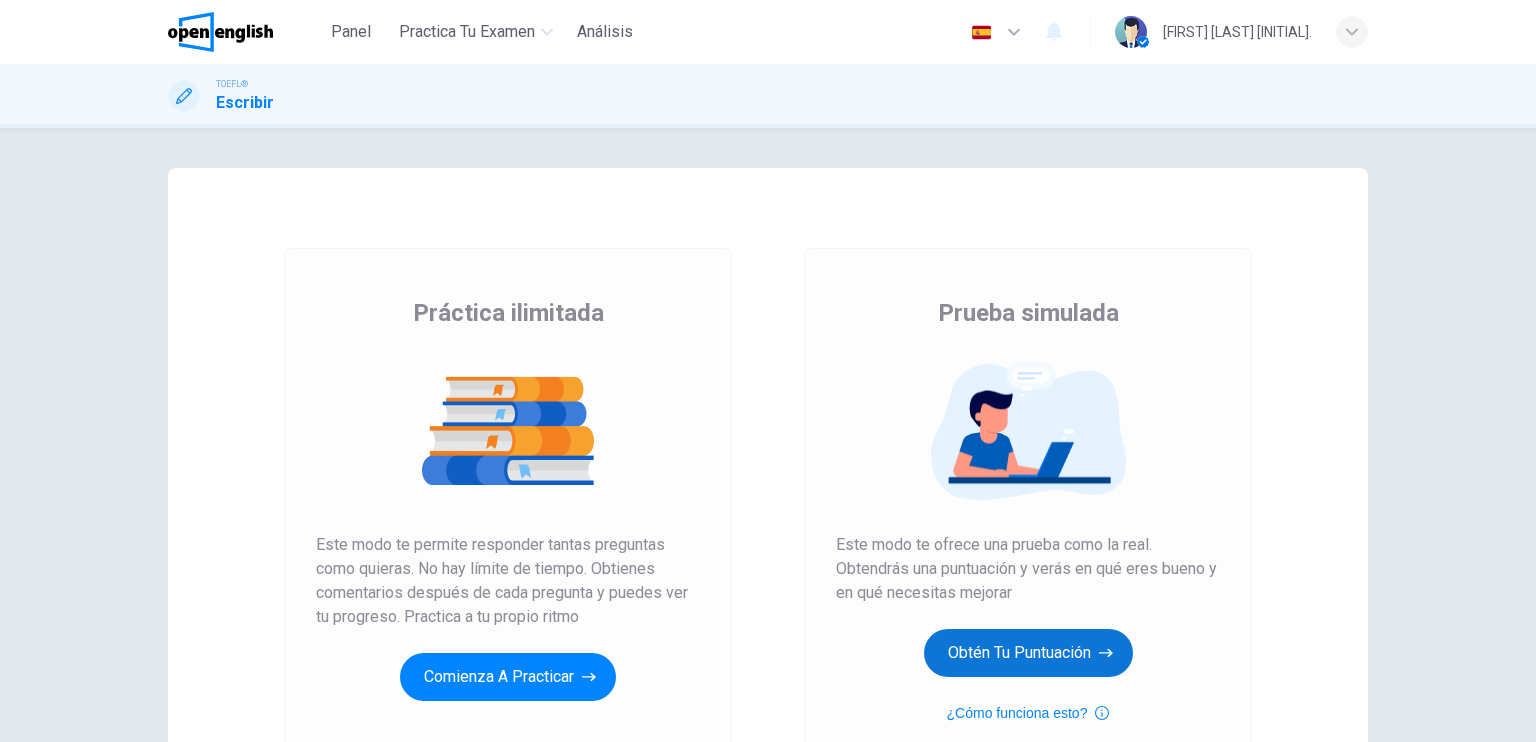 scroll, scrollTop: 0, scrollLeft: 0, axis: both 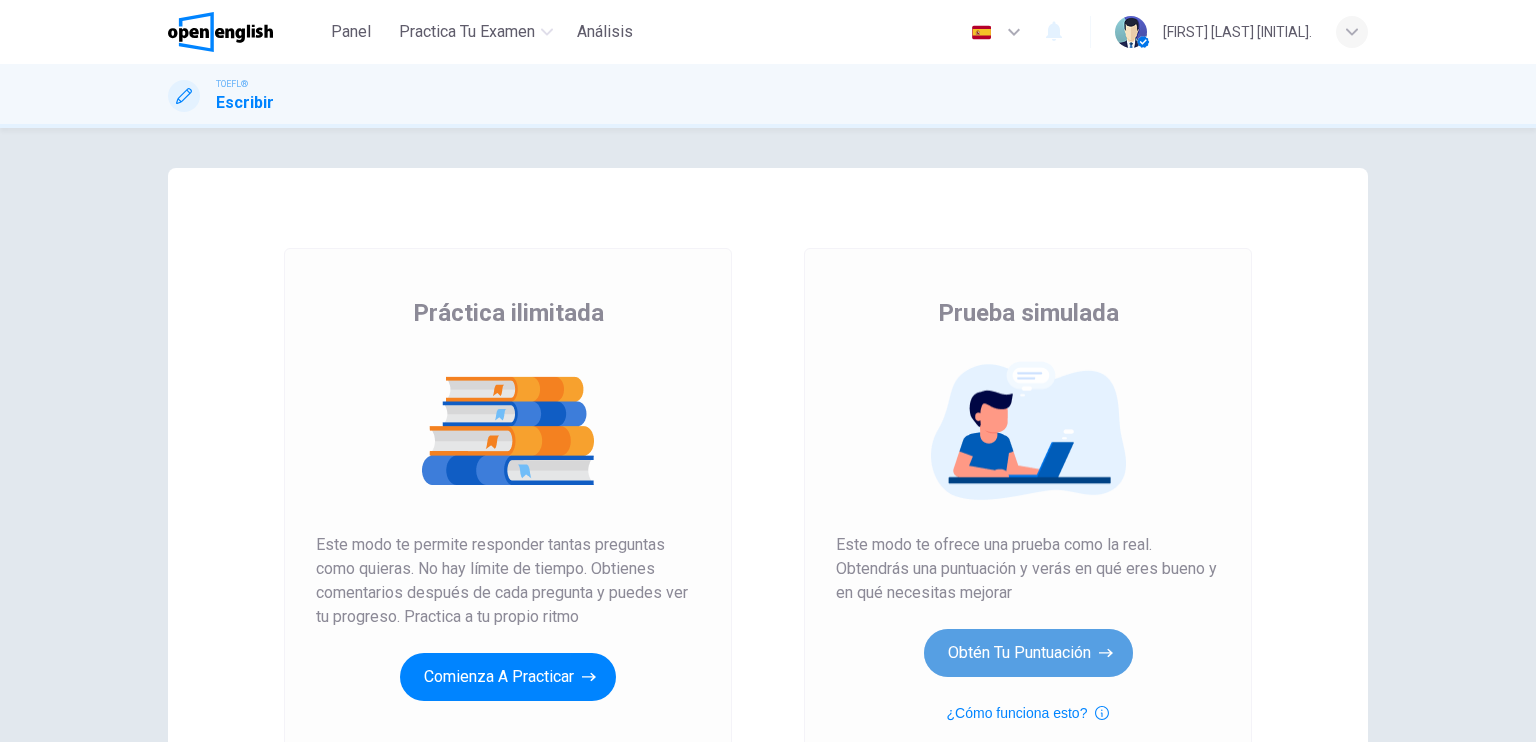 click on "Obtén tu puntuación" at bounding box center (508, 677) 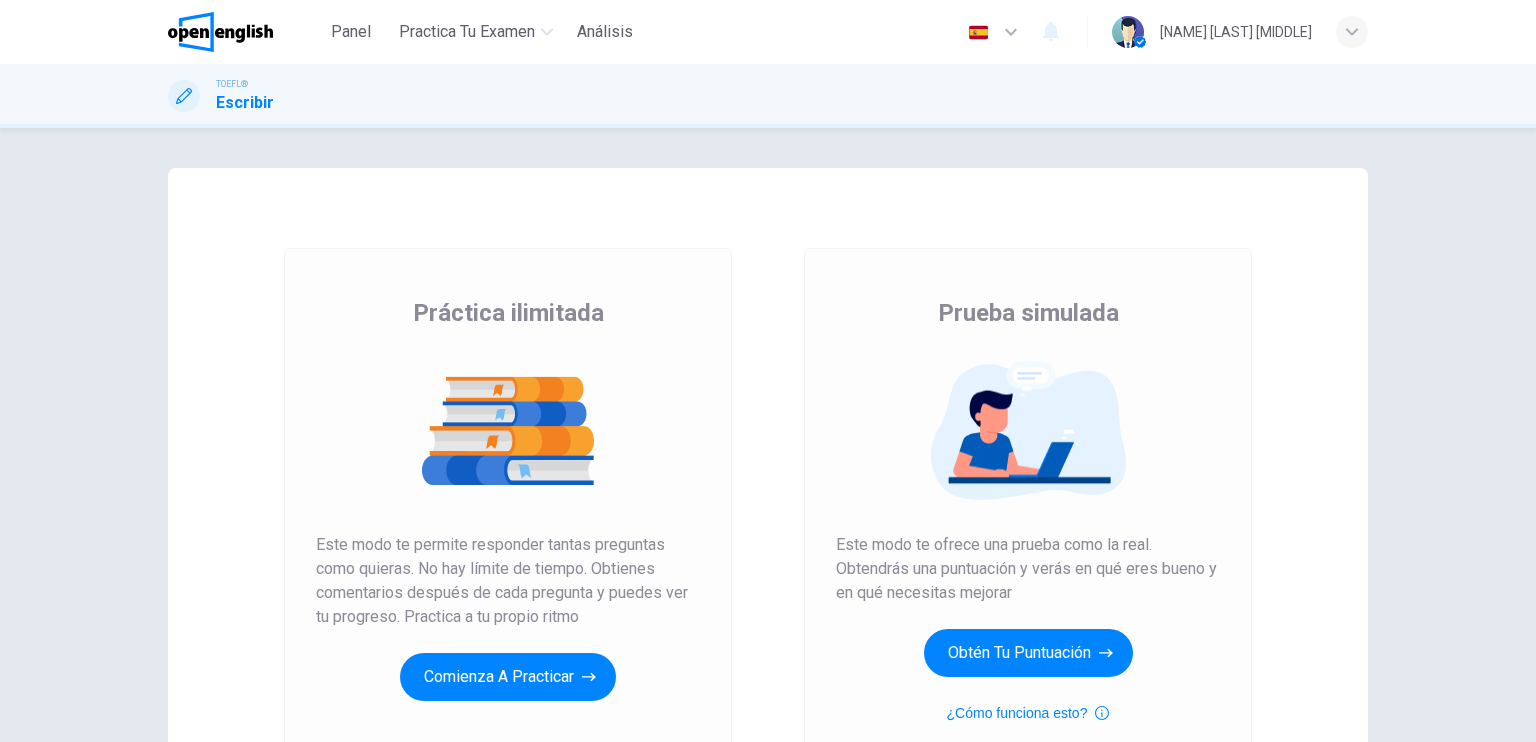 scroll, scrollTop: 0, scrollLeft: 0, axis: both 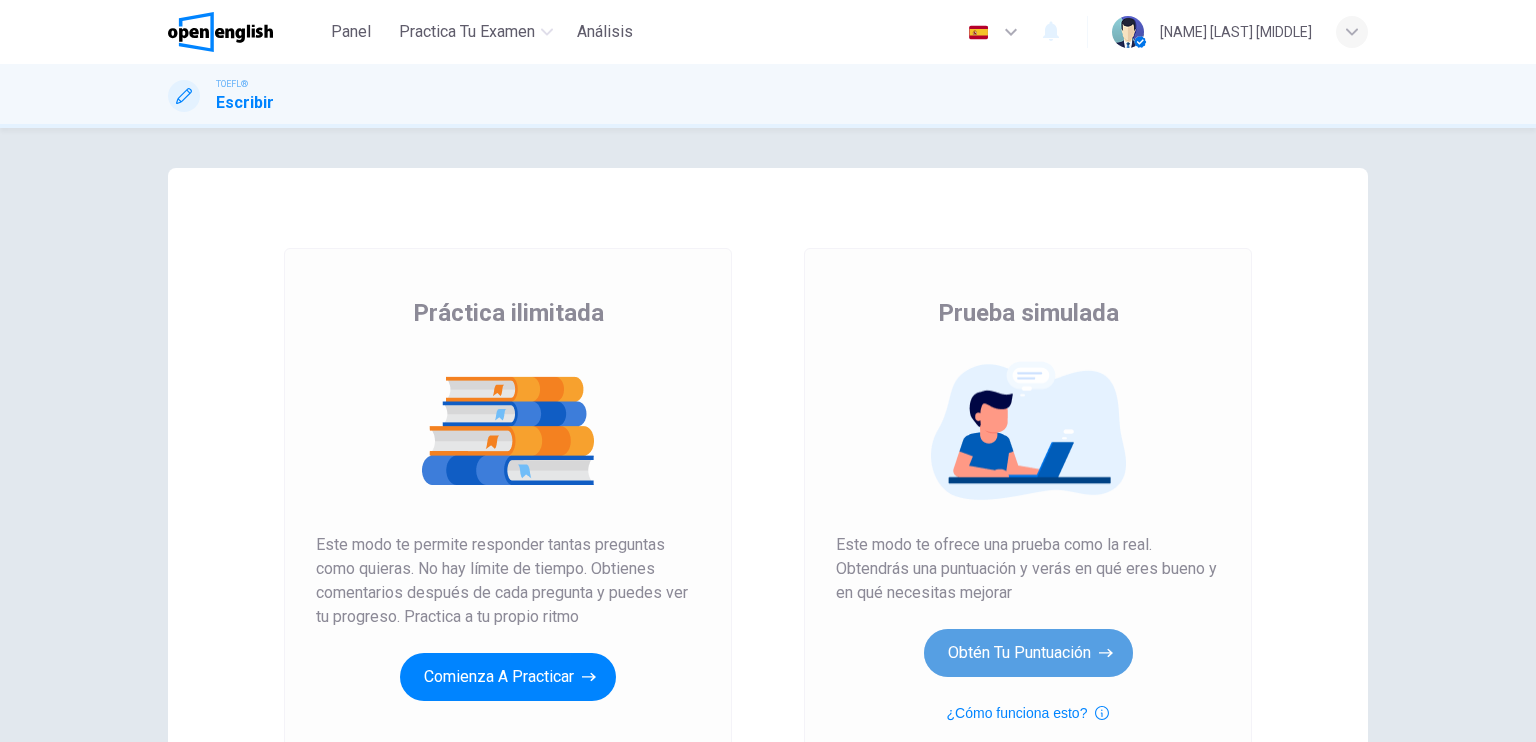 click on "Obtén tu puntuación" at bounding box center [508, 677] 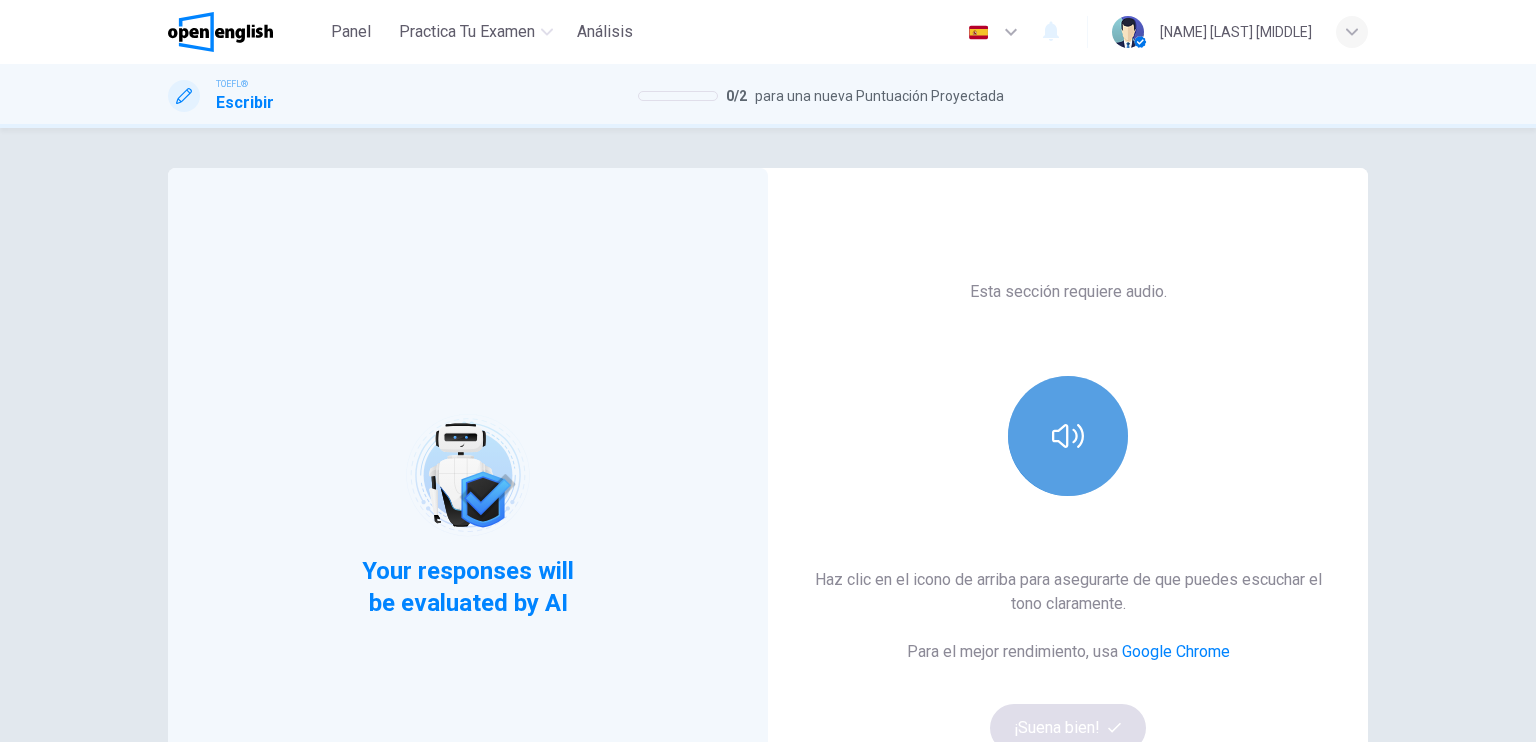 click at bounding box center [1068, 436] 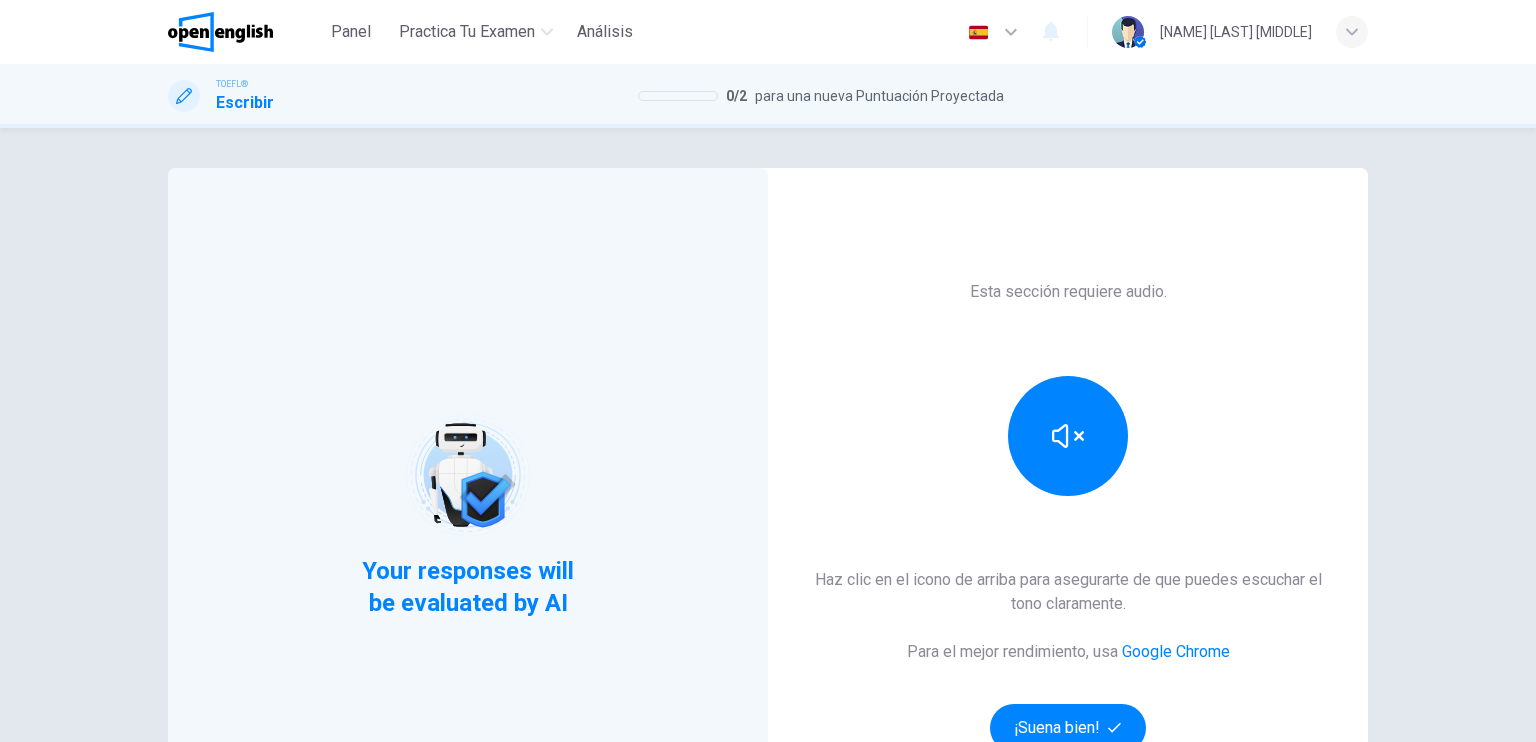 scroll, scrollTop: 32, scrollLeft: 0, axis: vertical 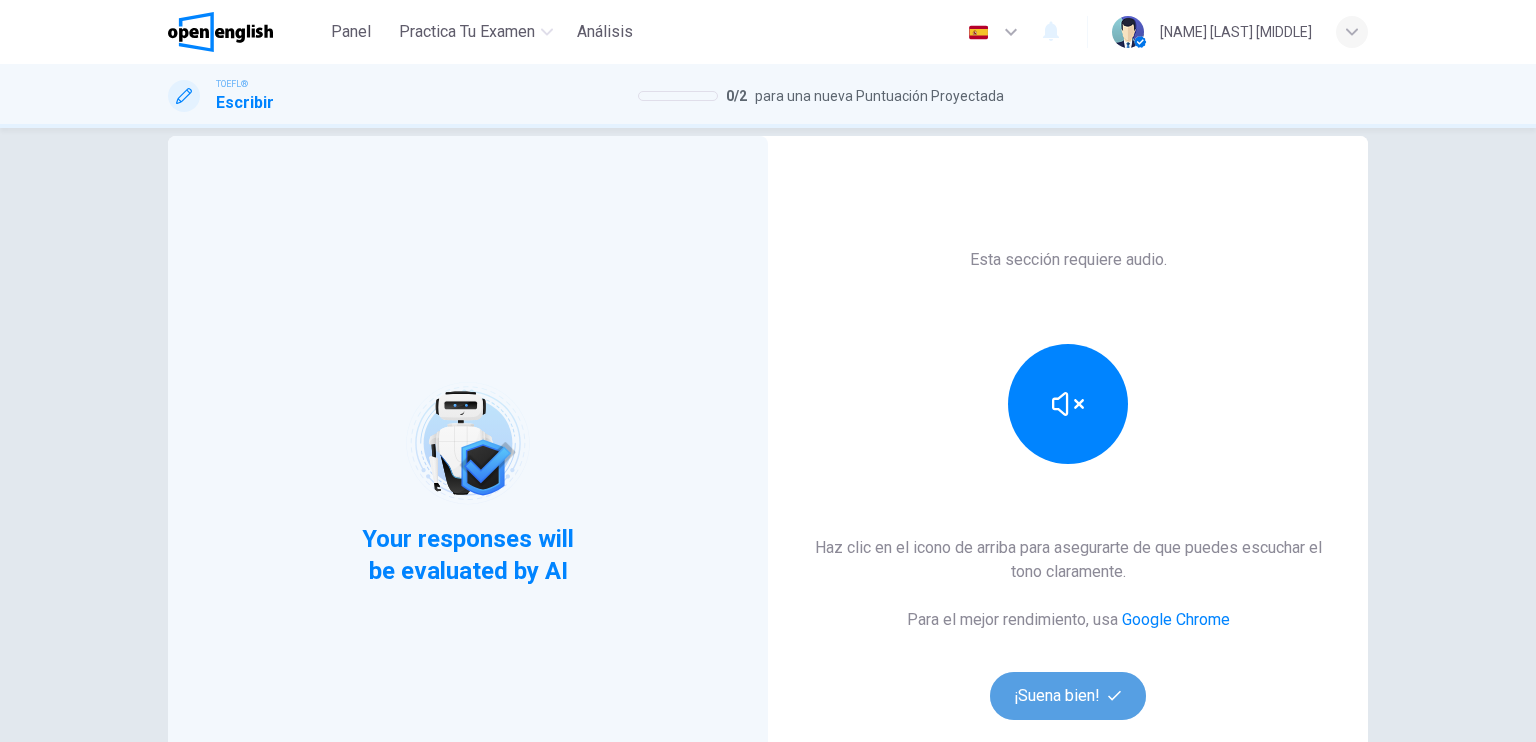 click on "¡Suena bien!" at bounding box center (1068, 696) 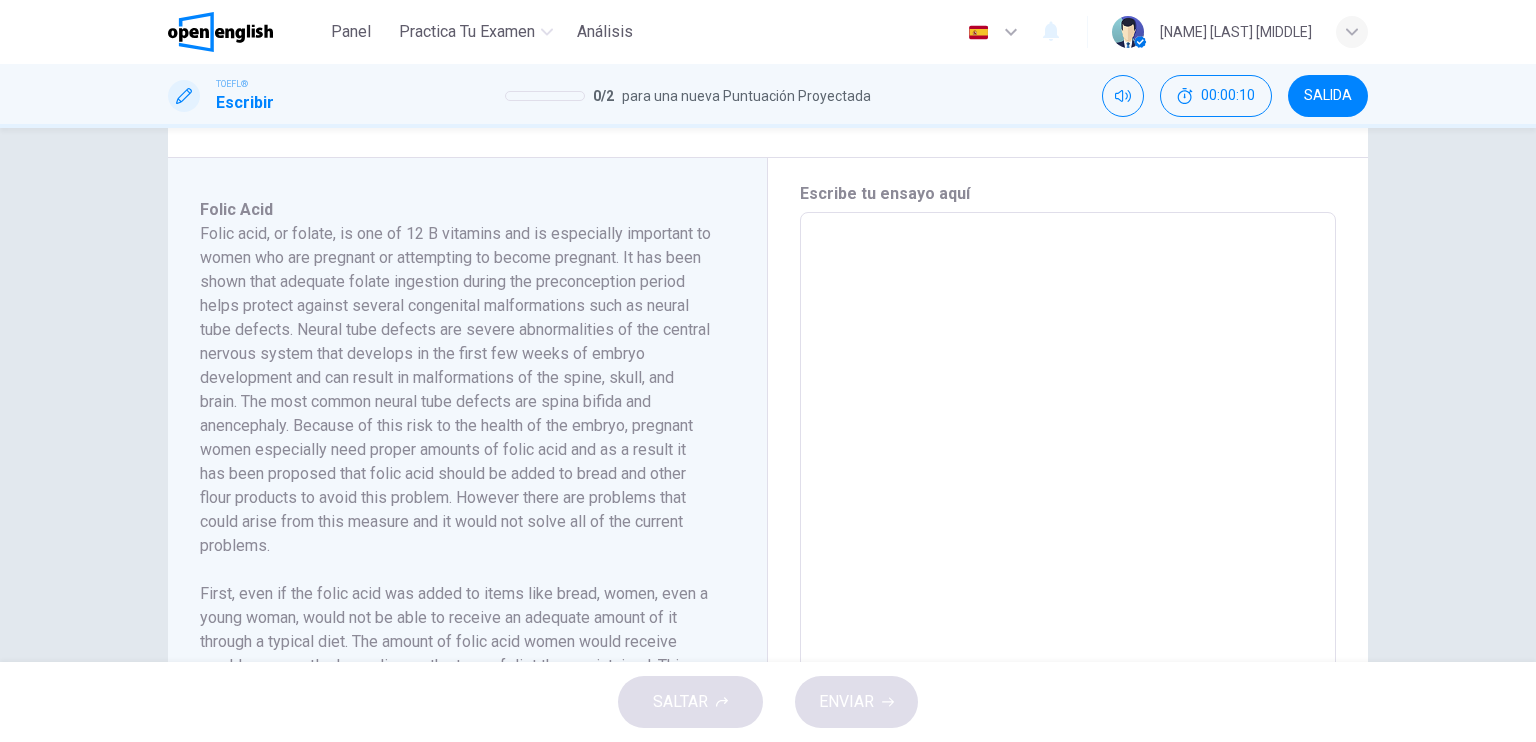 scroll, scrollTop: 404, scrollLeft: 0, axis: vertical 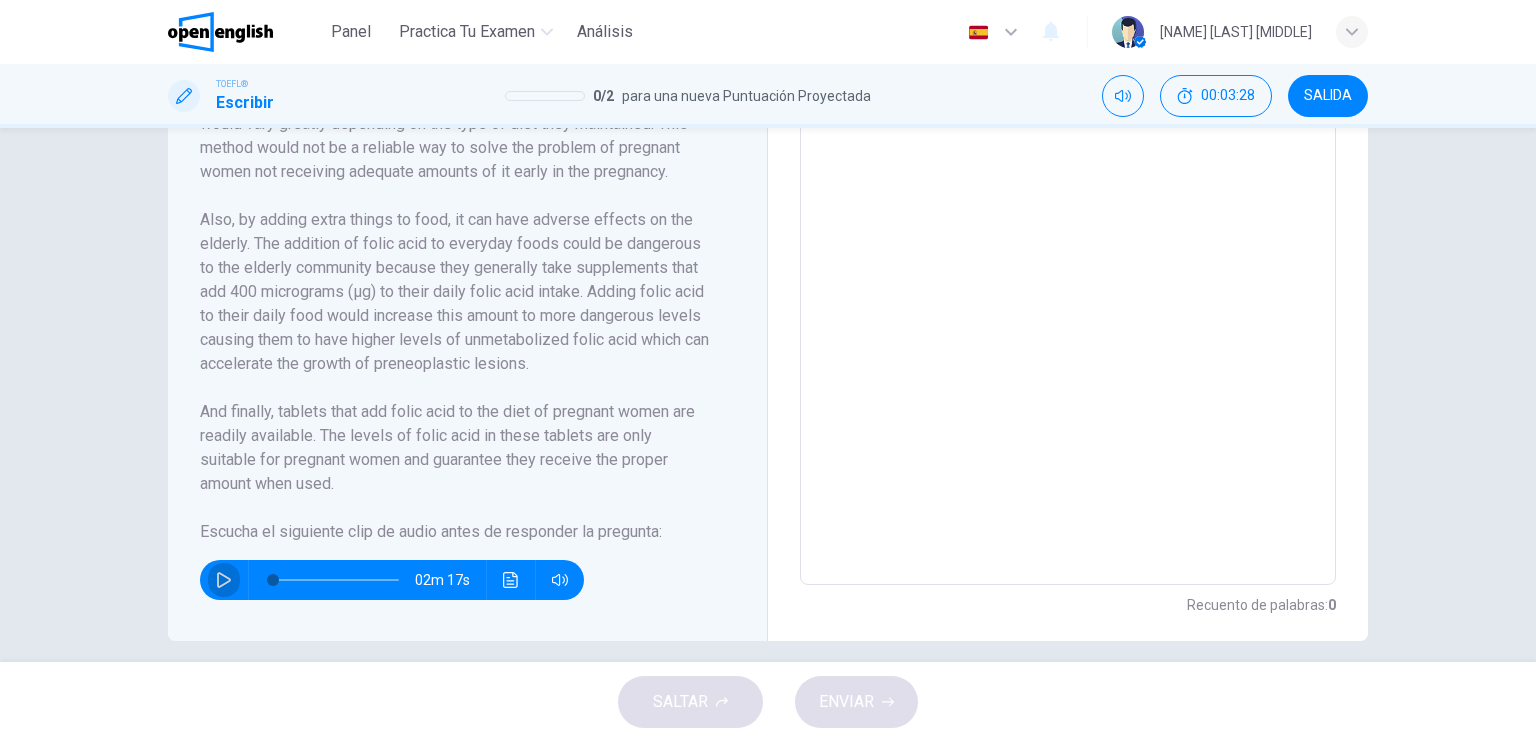 click at bounding box center [224, 580] 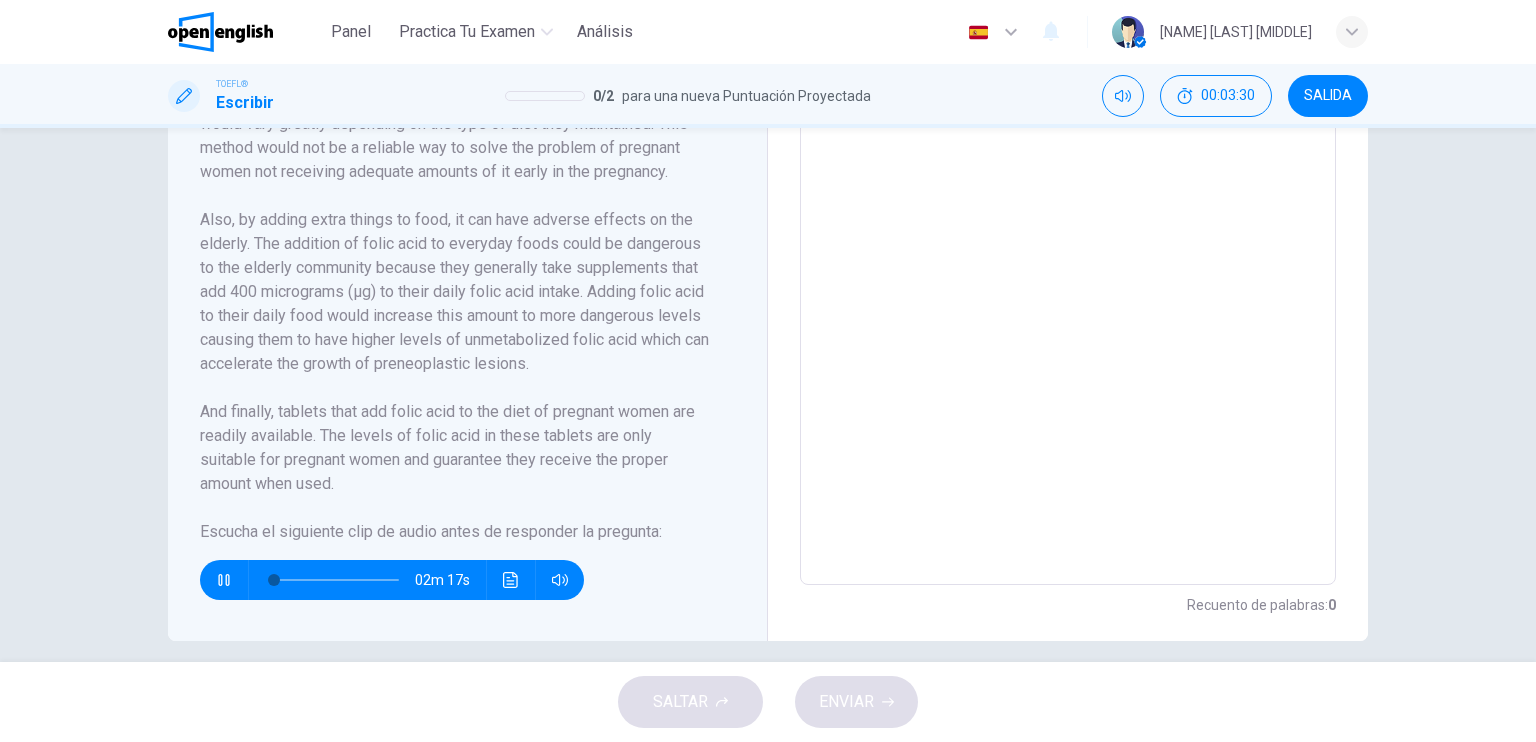 type 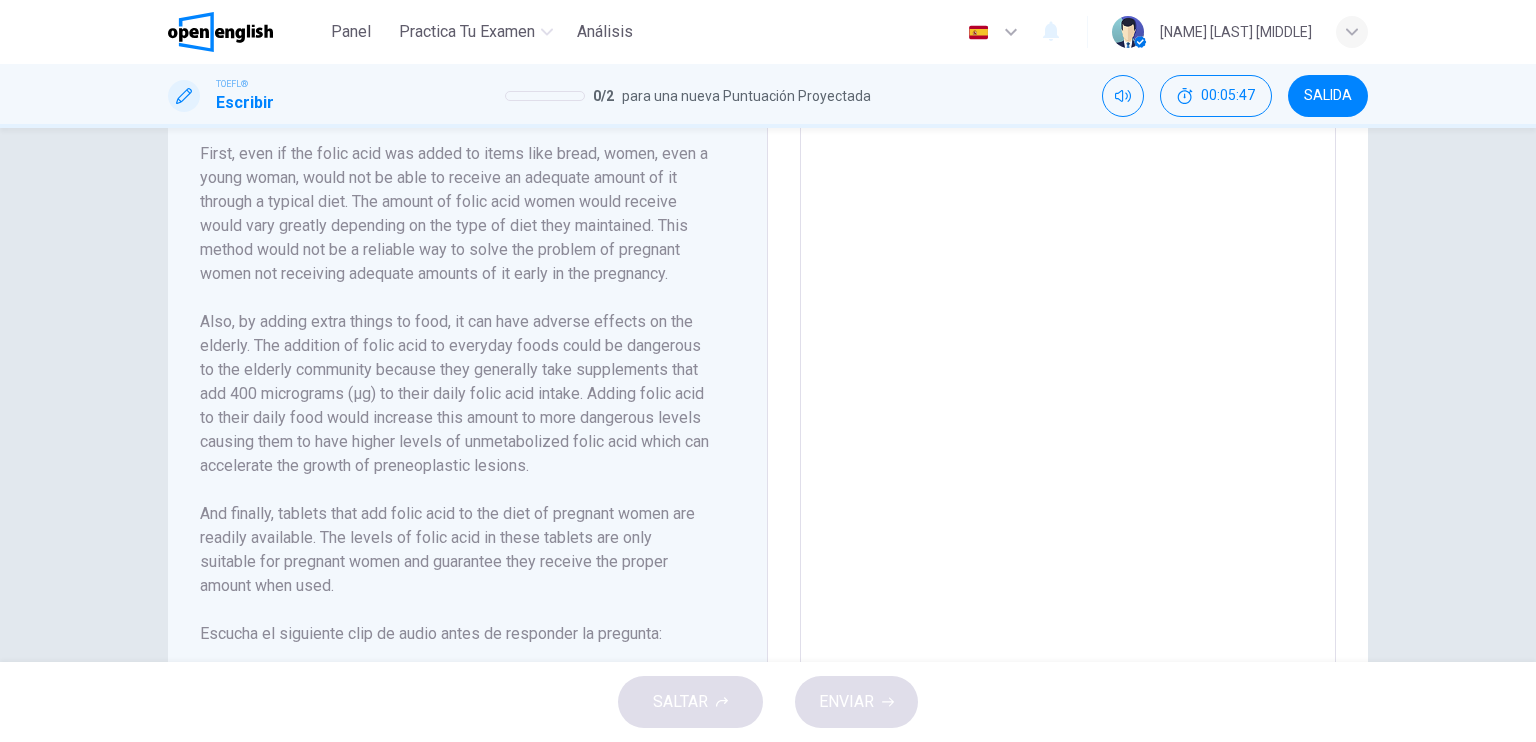 scroll, scrollTop: 479, scrollLeft: 0, axis: vertical 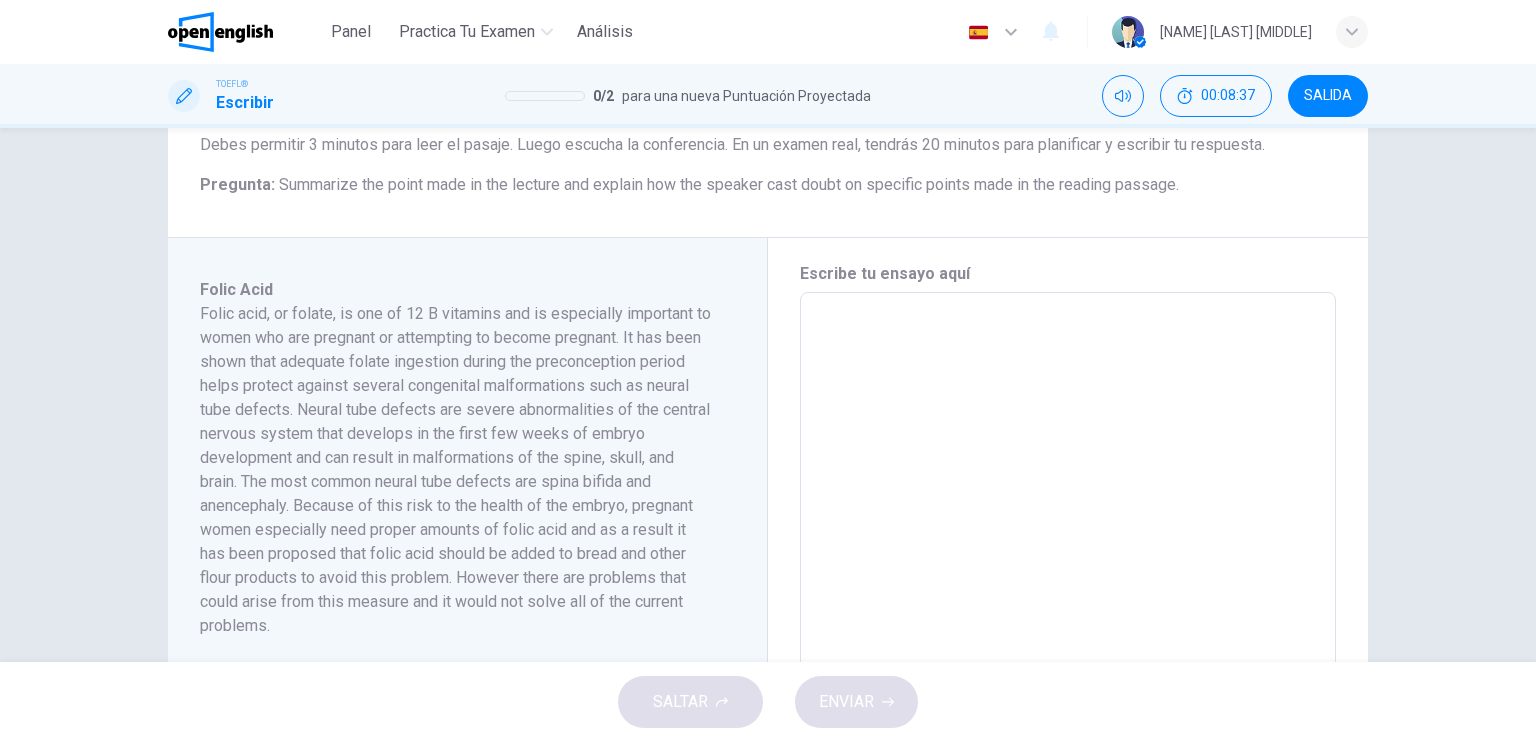 click on "Pregunta 1 Tipo de pregunta : Integrated Writing Task Instrucciones : Para esta tarea, leerás un pasaje sobre un tema académico y escucharás una conferencia sobre el mismo tema. Puedes tomar notas mientras lees y escuchas. Luego escribirás una respuesta a una pregunta que te pide sobre la relación entre la conferencia que escuchaste y el pasaje de lectura. Típicamente, una respuesta efectiva tendrá entre 150 y 225 palabras. Tu respuesta será juzgada por la calidad de tu escritura y por la integridad y precisión del contenido. Debes permitir 3 minutos para leer el pasaje. Luego escucha la conferencia. En un examen real, tendrás 20 minutos para planificar y escribir tu respuesta. Pregunta : Summarize the point made in the lecture and explain how the speaker cast doubt on specific points made in the reading passage. Escribe tu ensayo aquí * Recuento de palabras : 0 Folic Acid Escucha el siguiente clip de audio antes de responder la pregunta : [TIME] Escribe tu ensayo aquí * : 0" at bounding box center (768, 395) 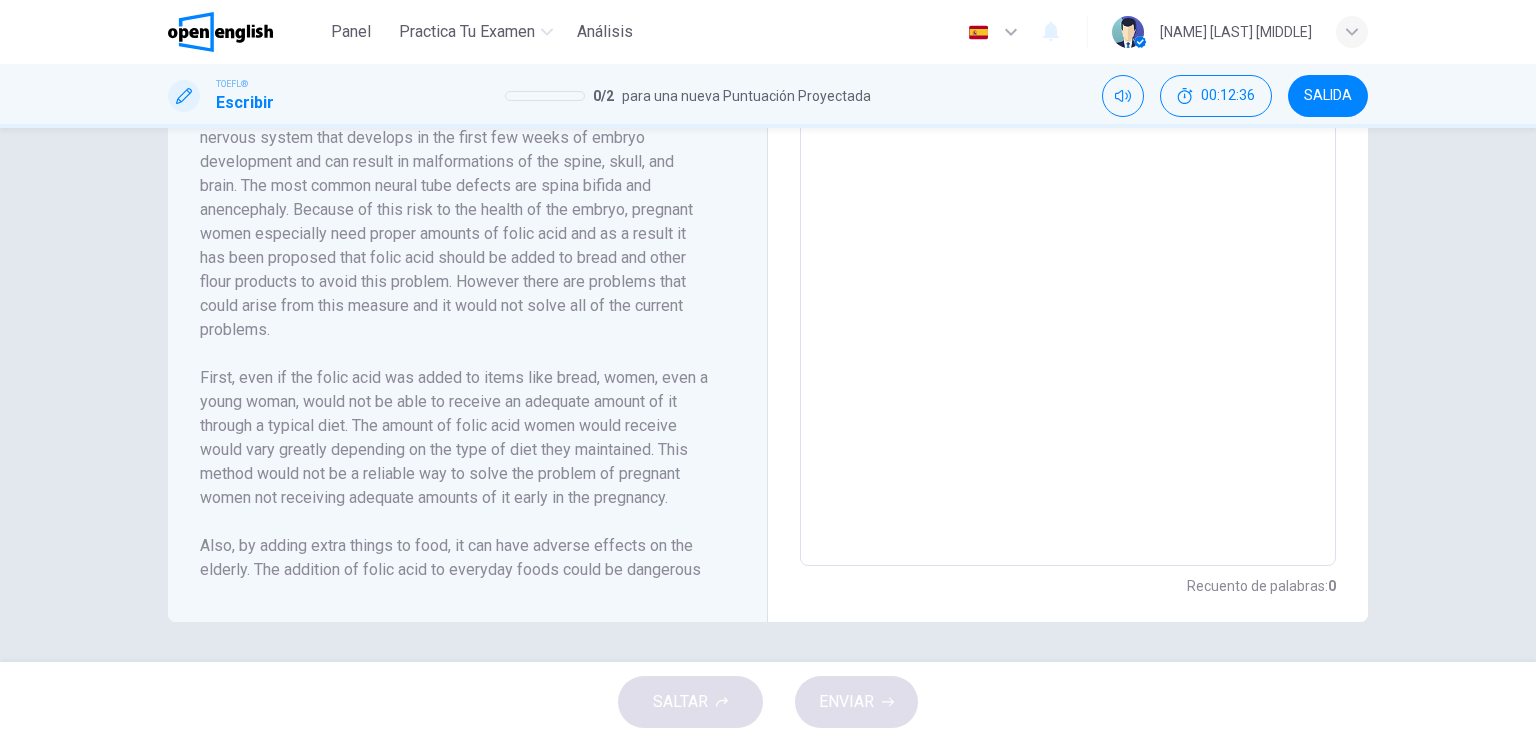 scroll, scrollTop: 610, scrollLeft: 0, axis: vertical 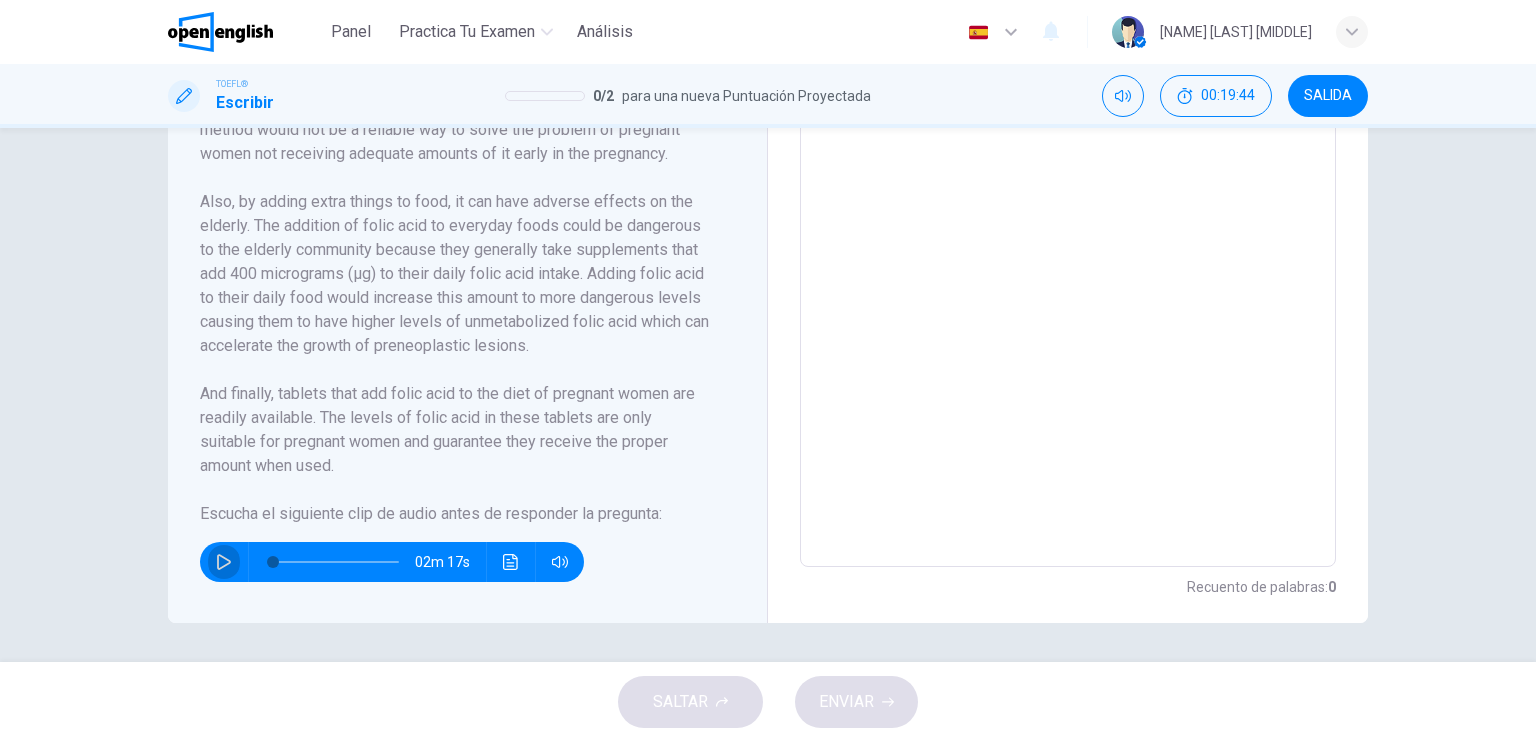 click at bounding box center [224, 562] 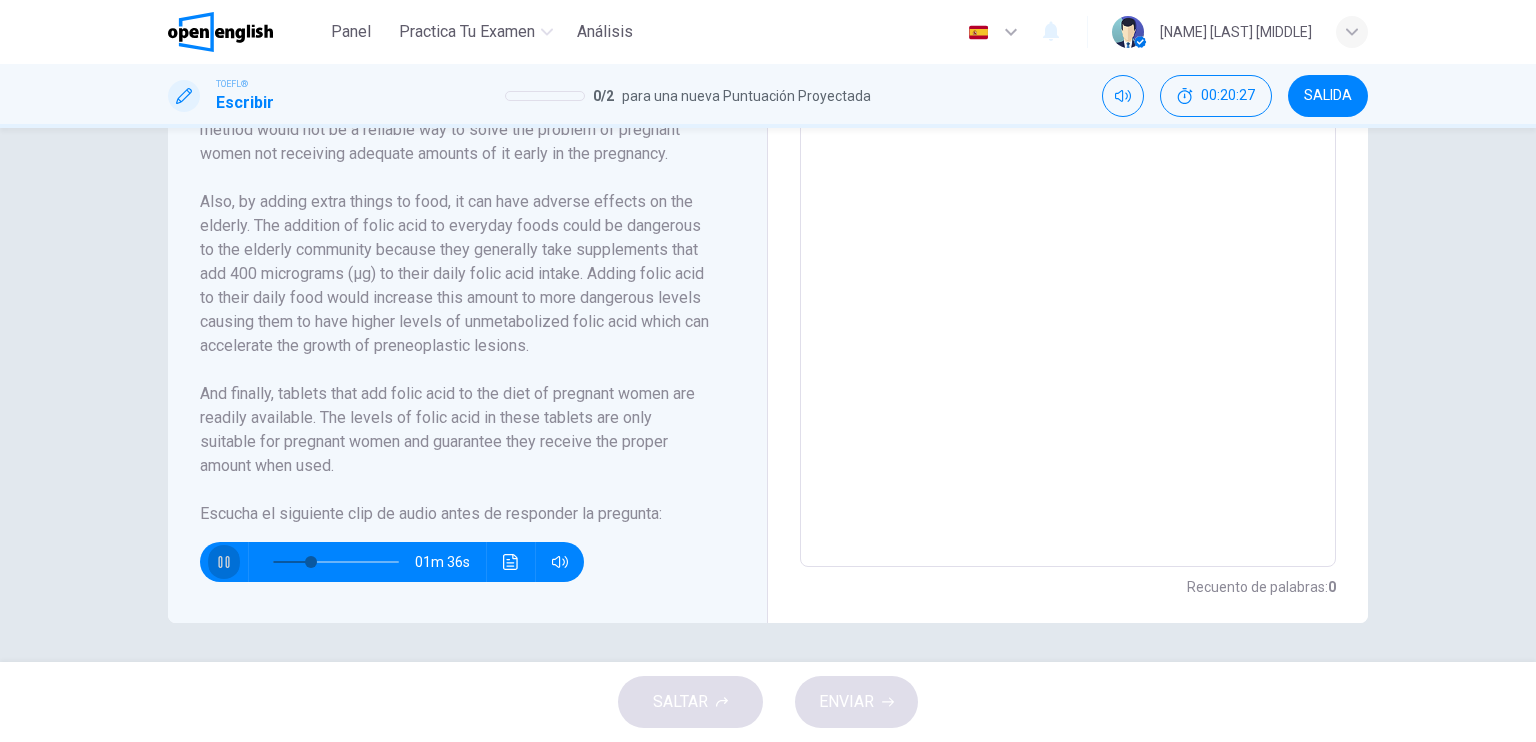 click at bounding box center [224, 562] 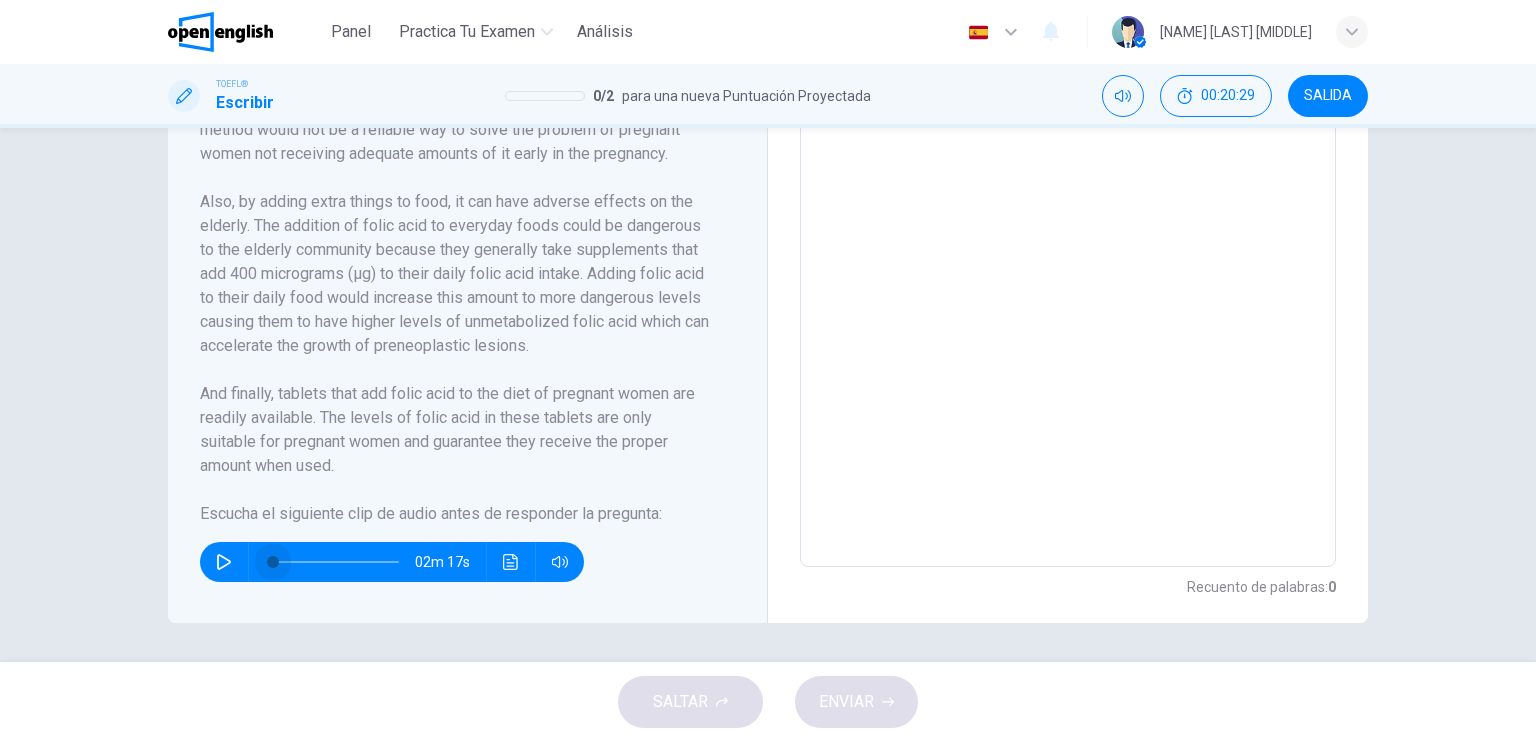 drag, startPoint x: 308, startPoint y: 560, endPoint x: 194, endPoint y: 593, distance: 118.680244 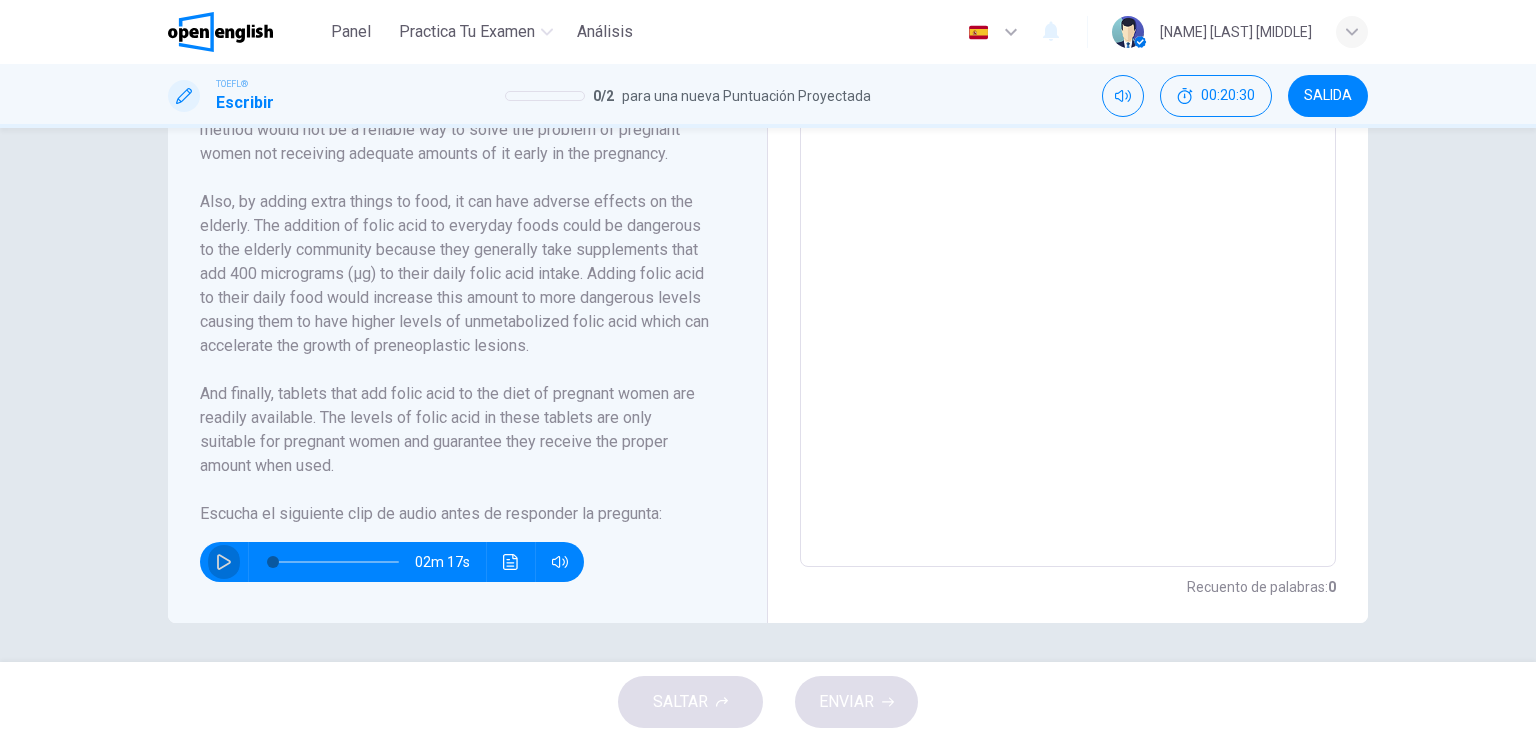click at bounding box center (224, 562) 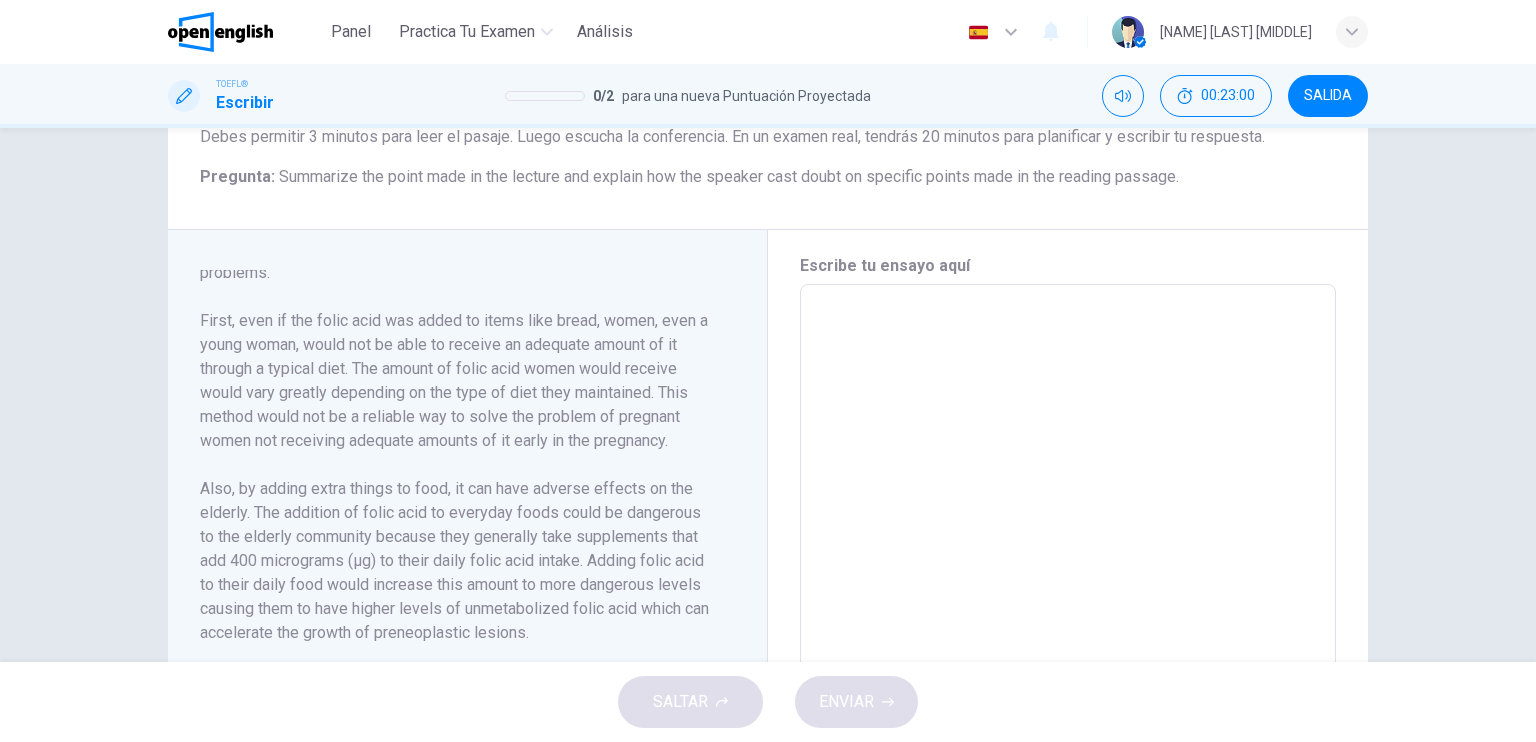 scroll, scrollTop: 307, scrollLeft: 0, axis: vertical 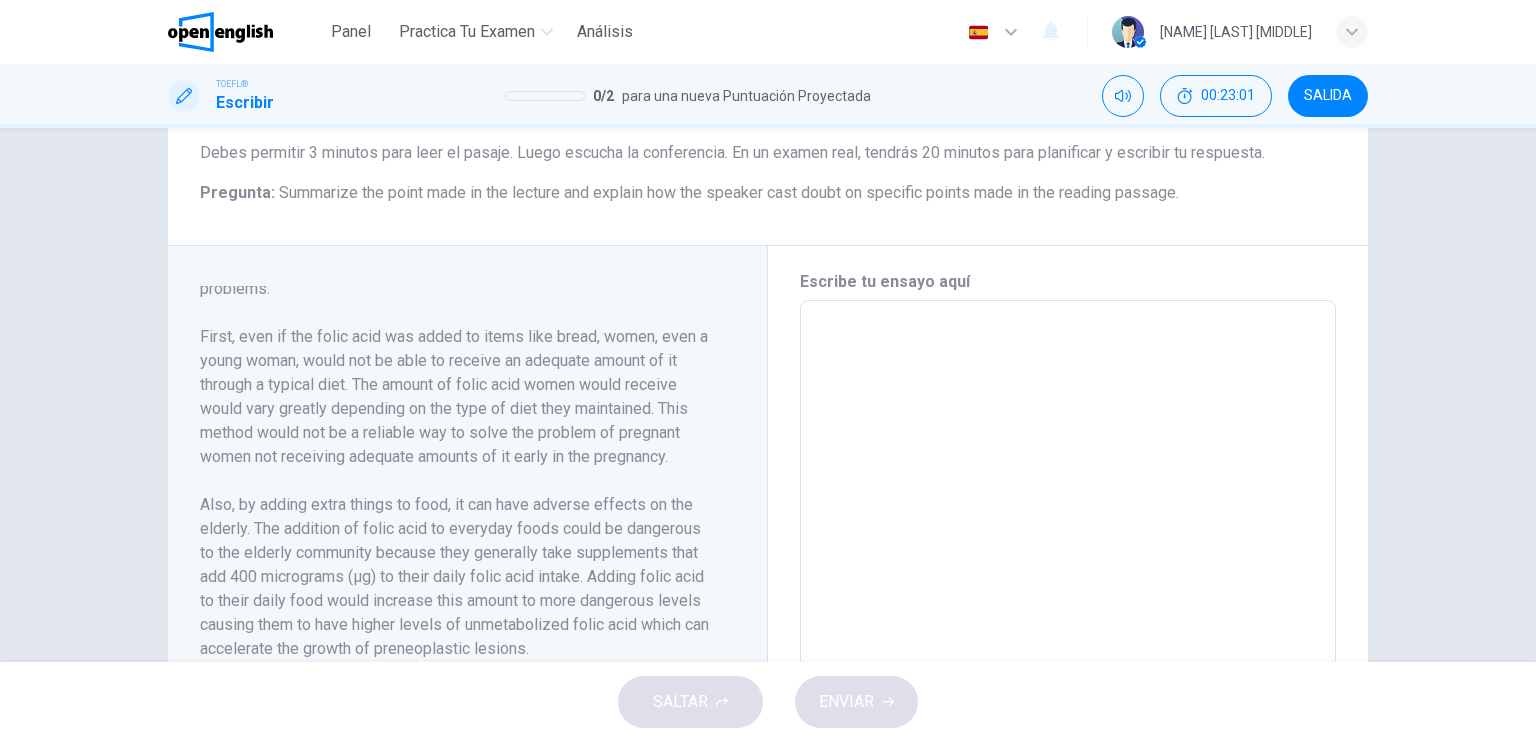 click at bounding box center (1068, 585) 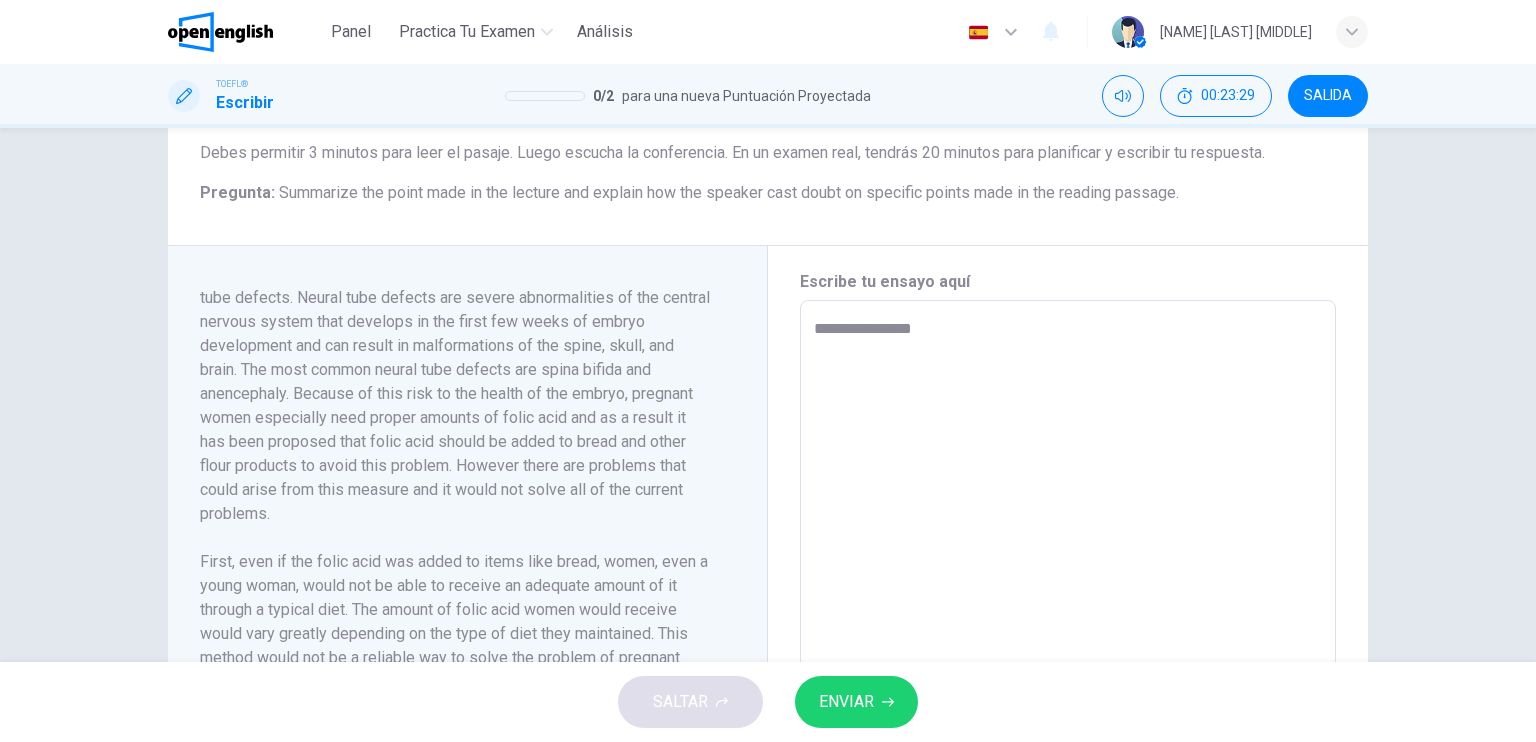 scroll, scrollTop: 0, scrollLeft: 0, axis: both 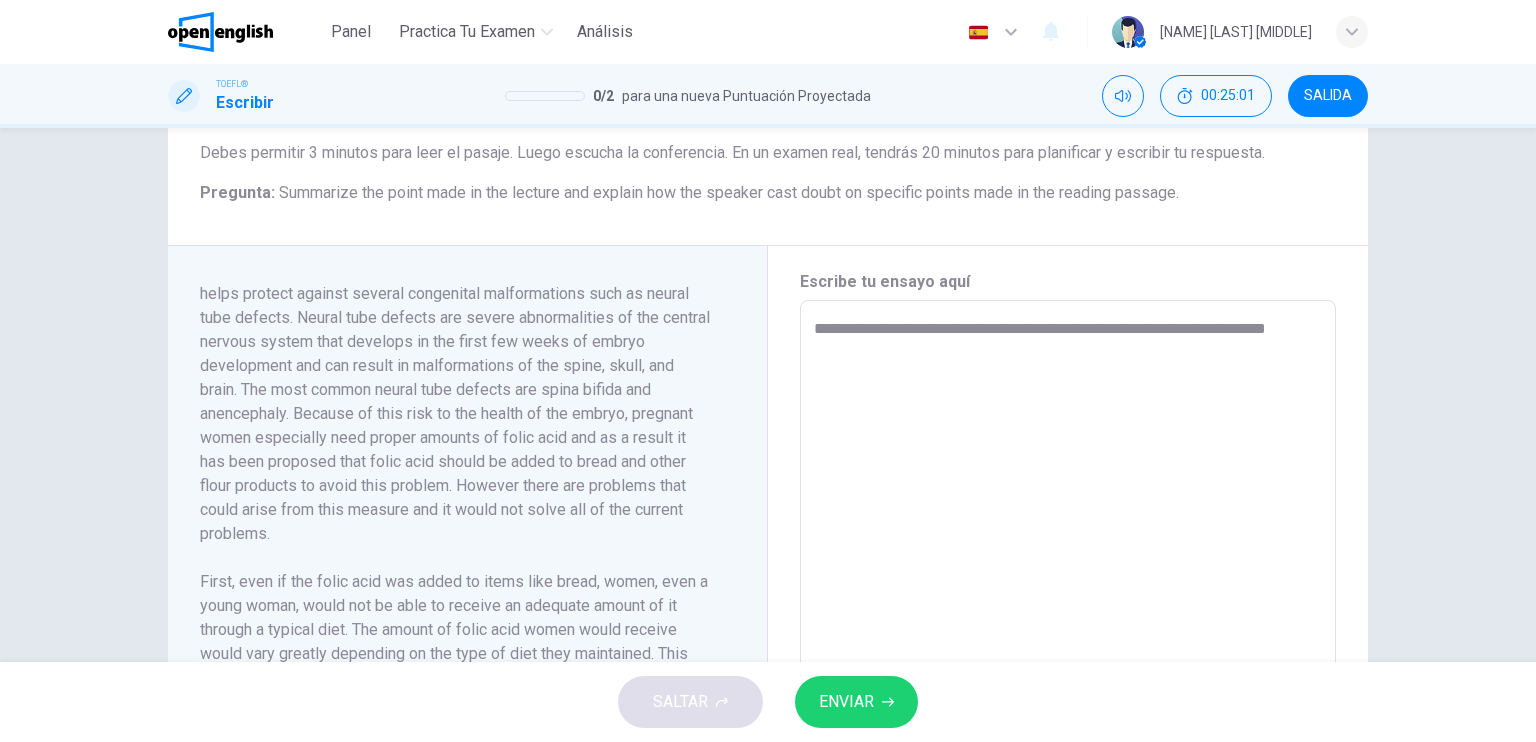 click on "**********" at bounding box center [1068, 585] 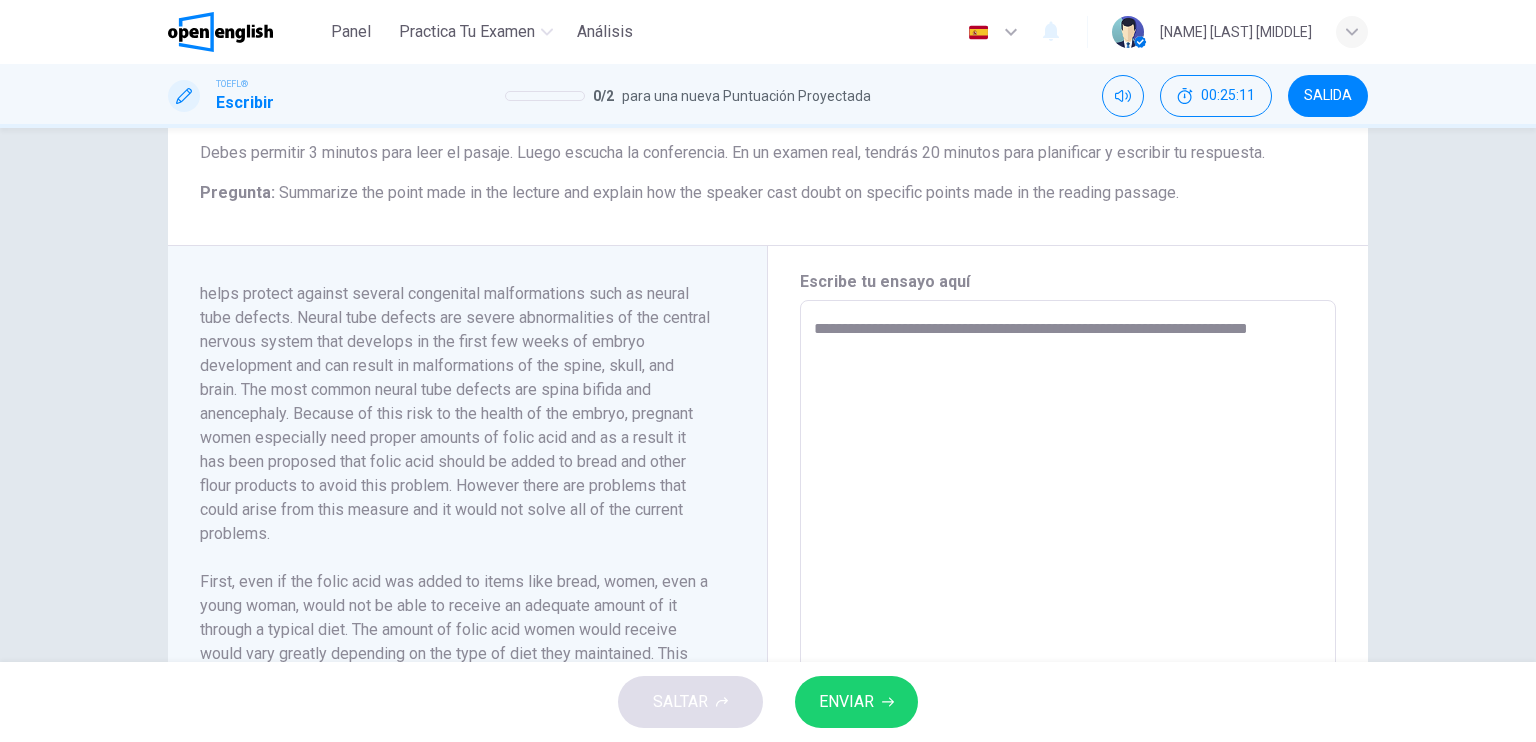 click on "**********" at bounding box center (1068, 585) 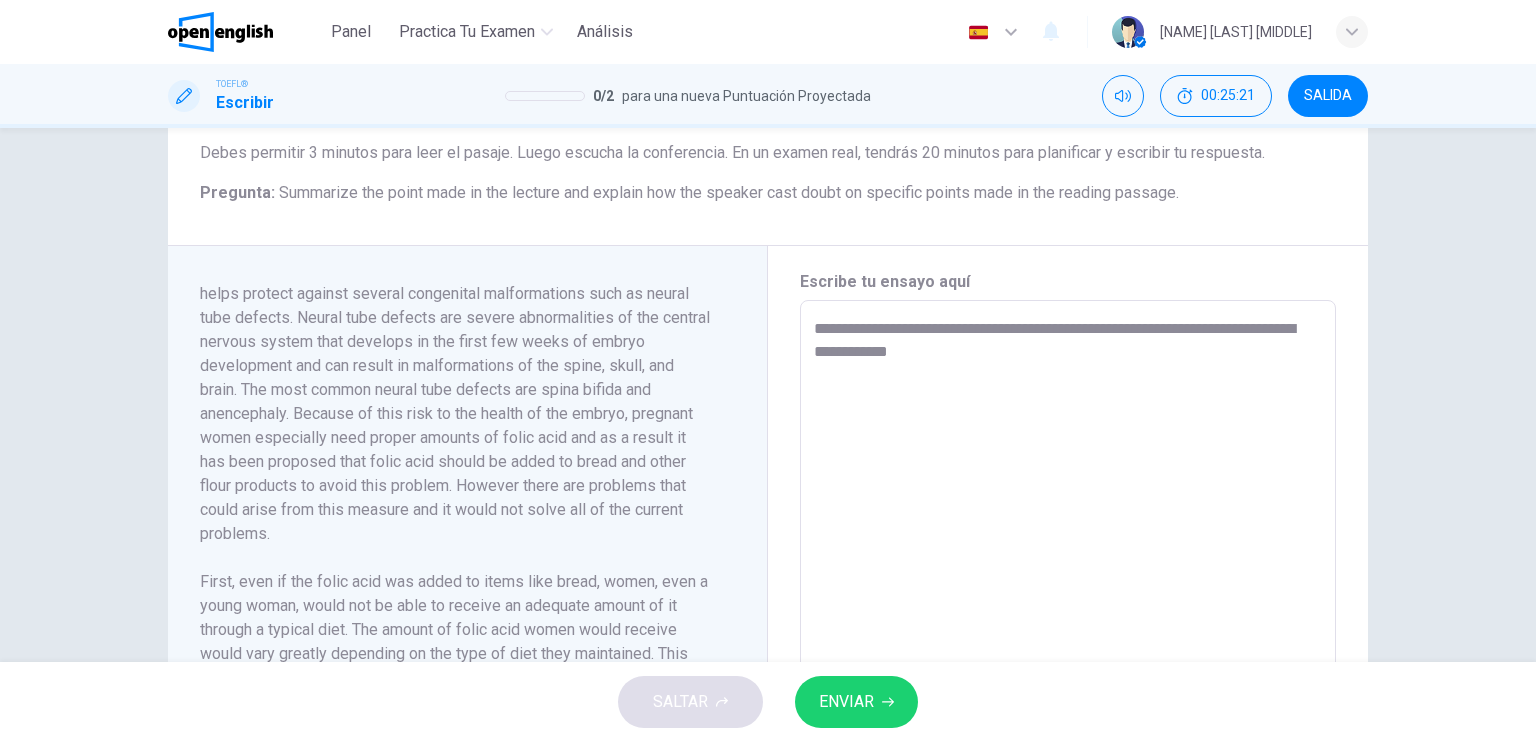 click on "**********" at bounding box center [1068, 585] 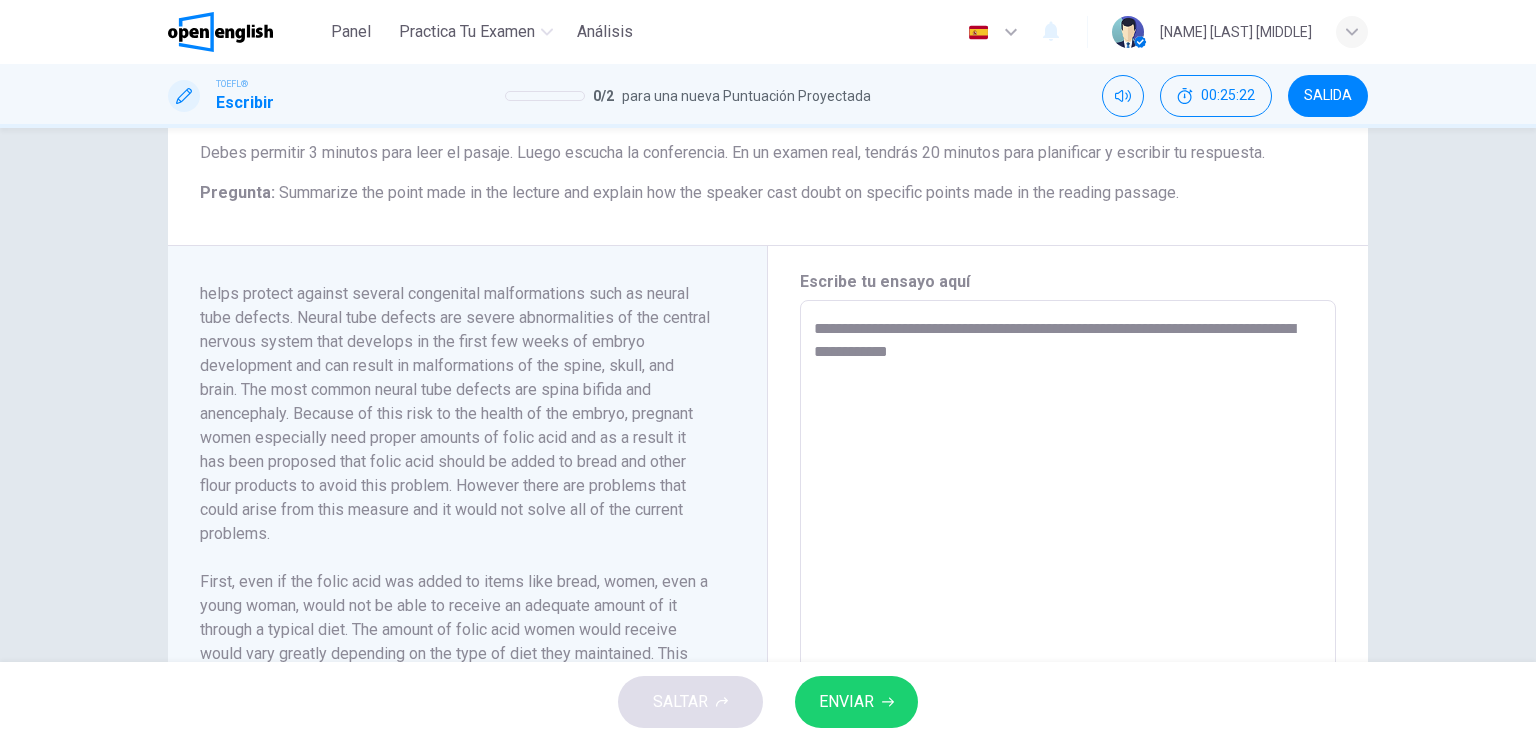 click on "**********" at bounding box center (1068, 585) 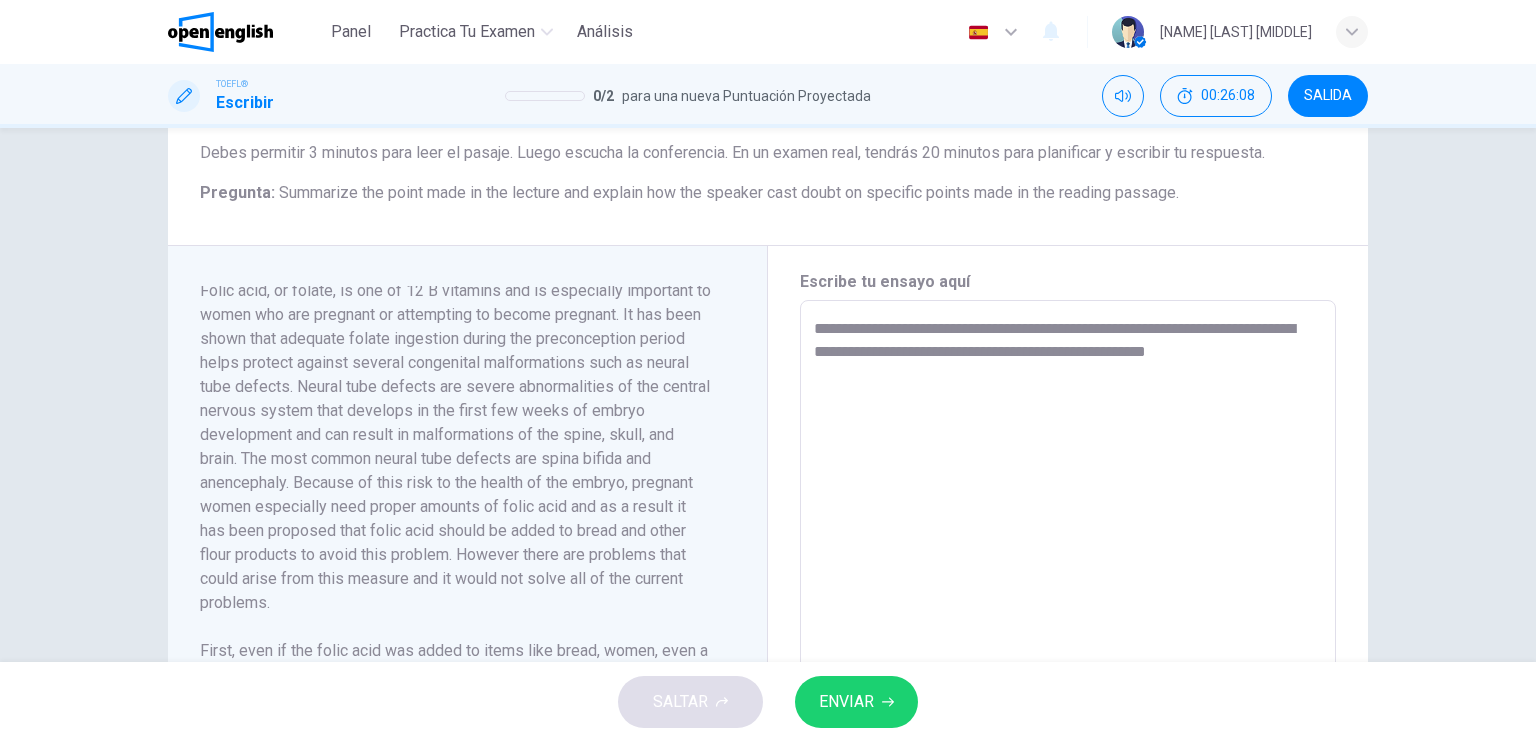 scroll, scrollTop: 0, scrollLeft: 0, axis: both 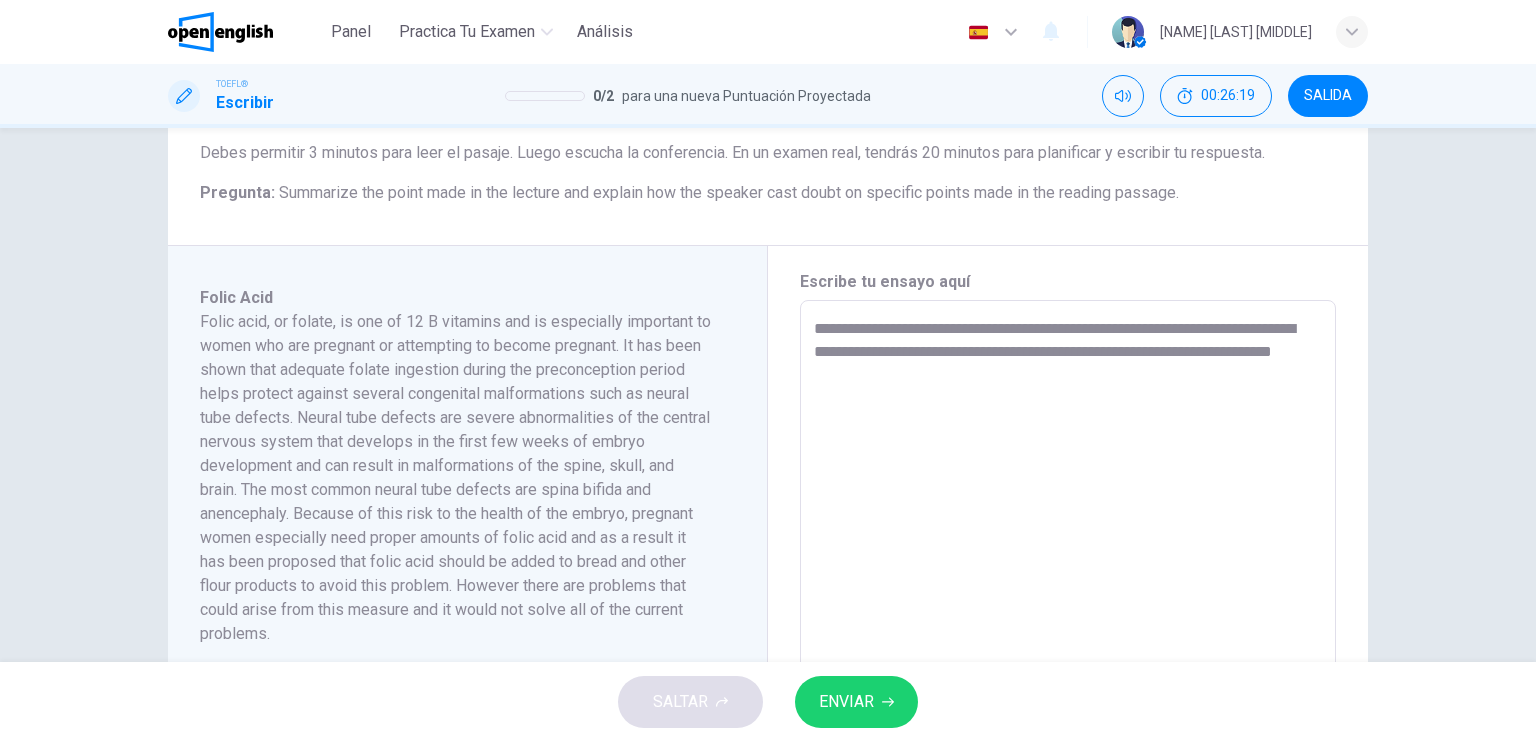 click on "**********" at bounding box center (1068, 585) 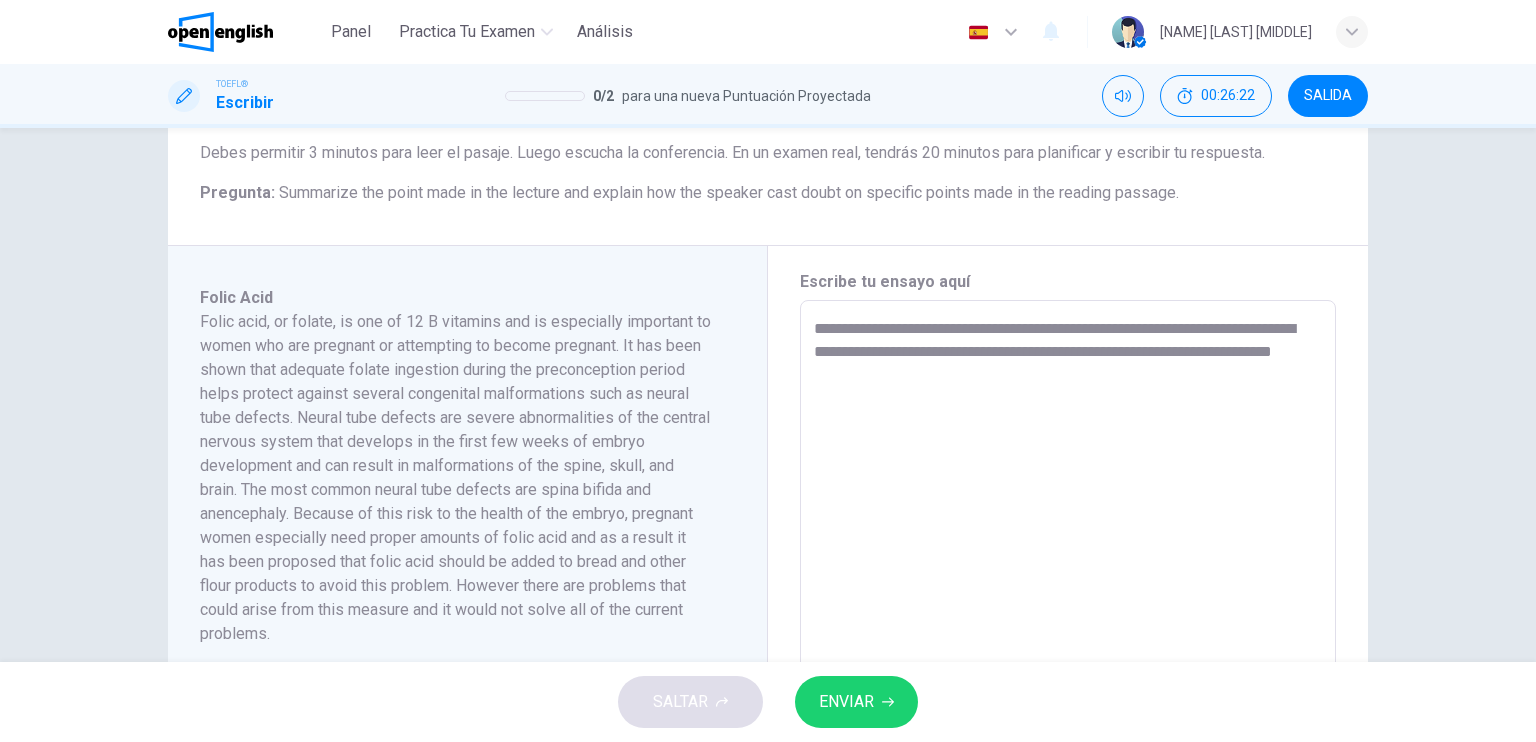 click on "**********" at bounding box center (1068, 585) 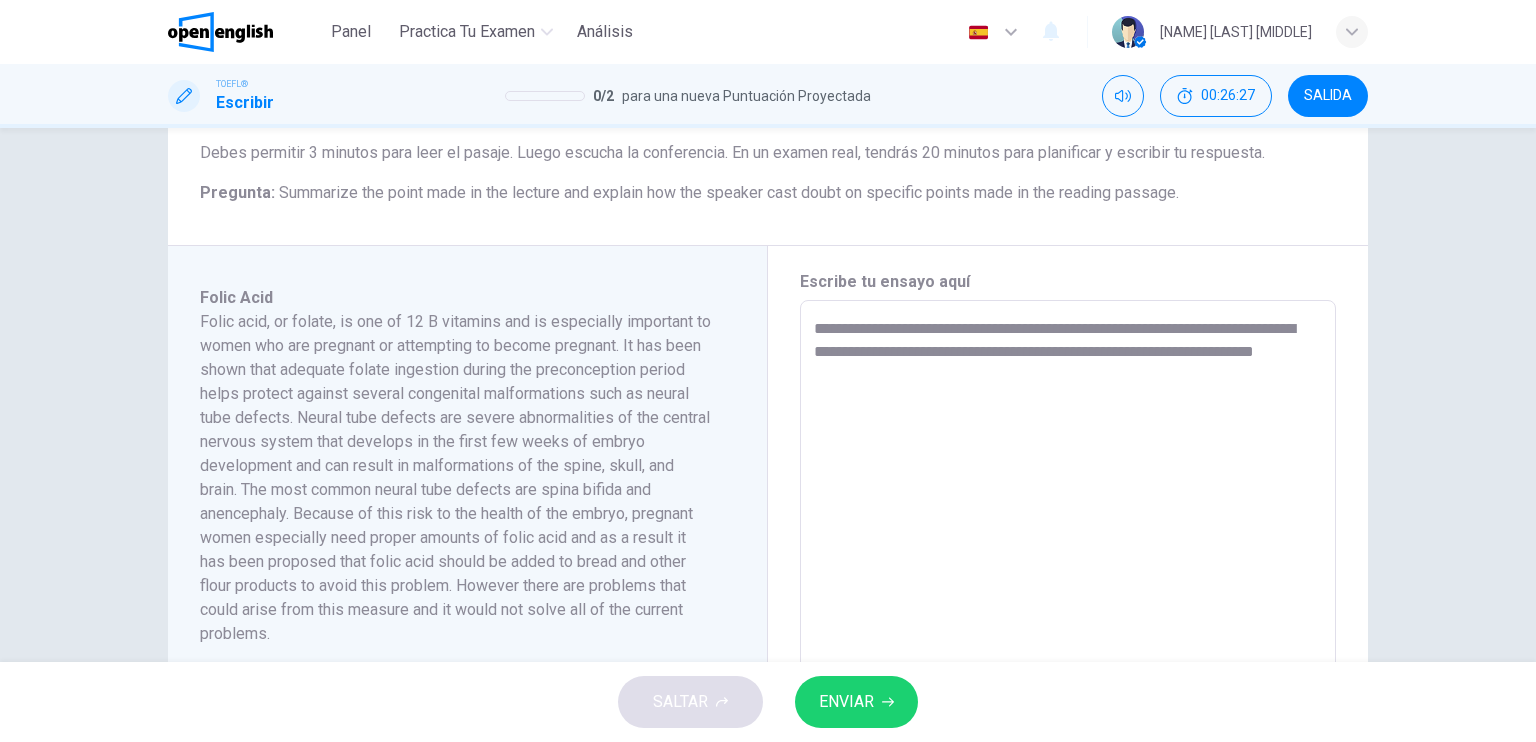 click on "**********" at bounding box center [1068, 585] 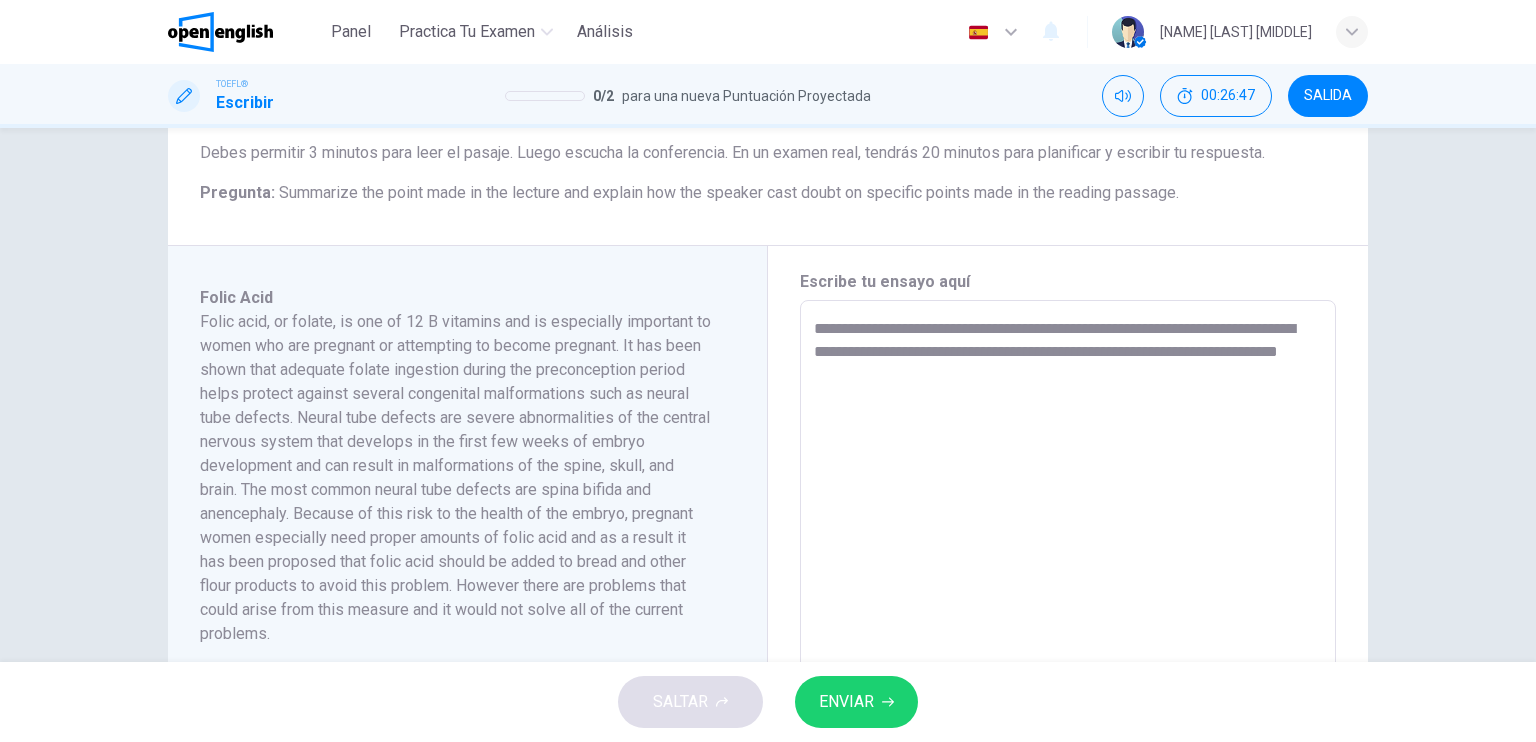click on "**********" at bounding box center [1068, 585] 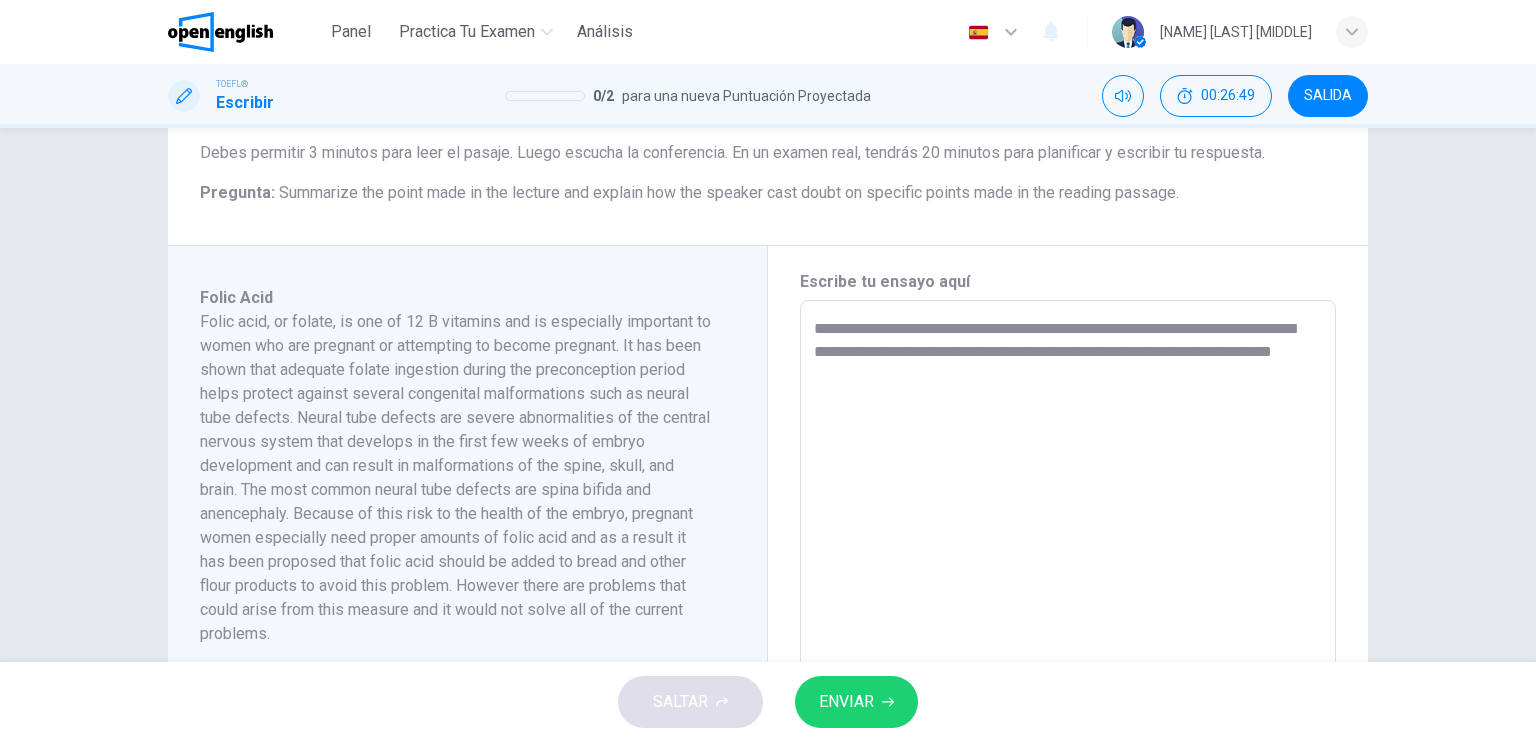 click on "**********" at bounding box center (1068, 585) 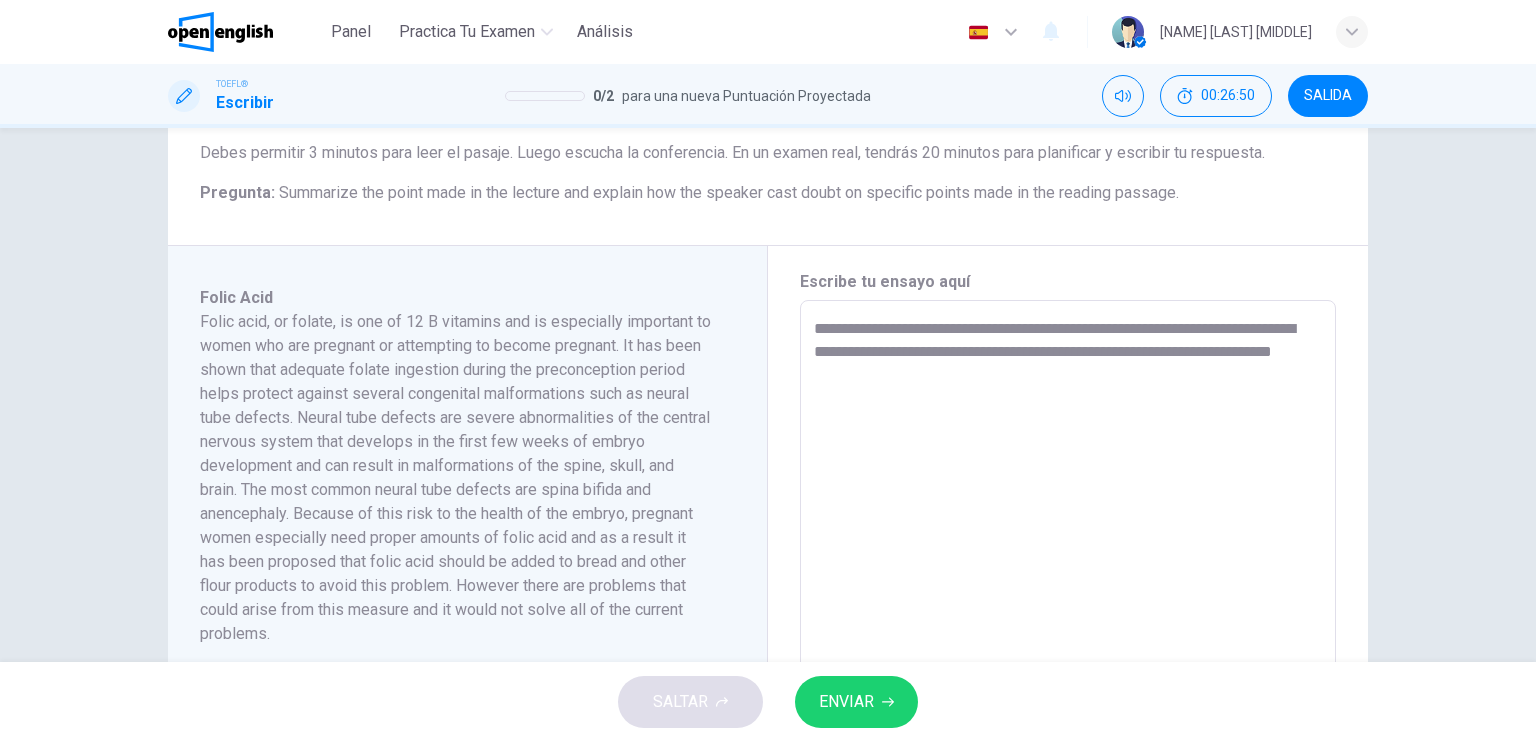 click on "**********" at bounding box center (1068, 585) 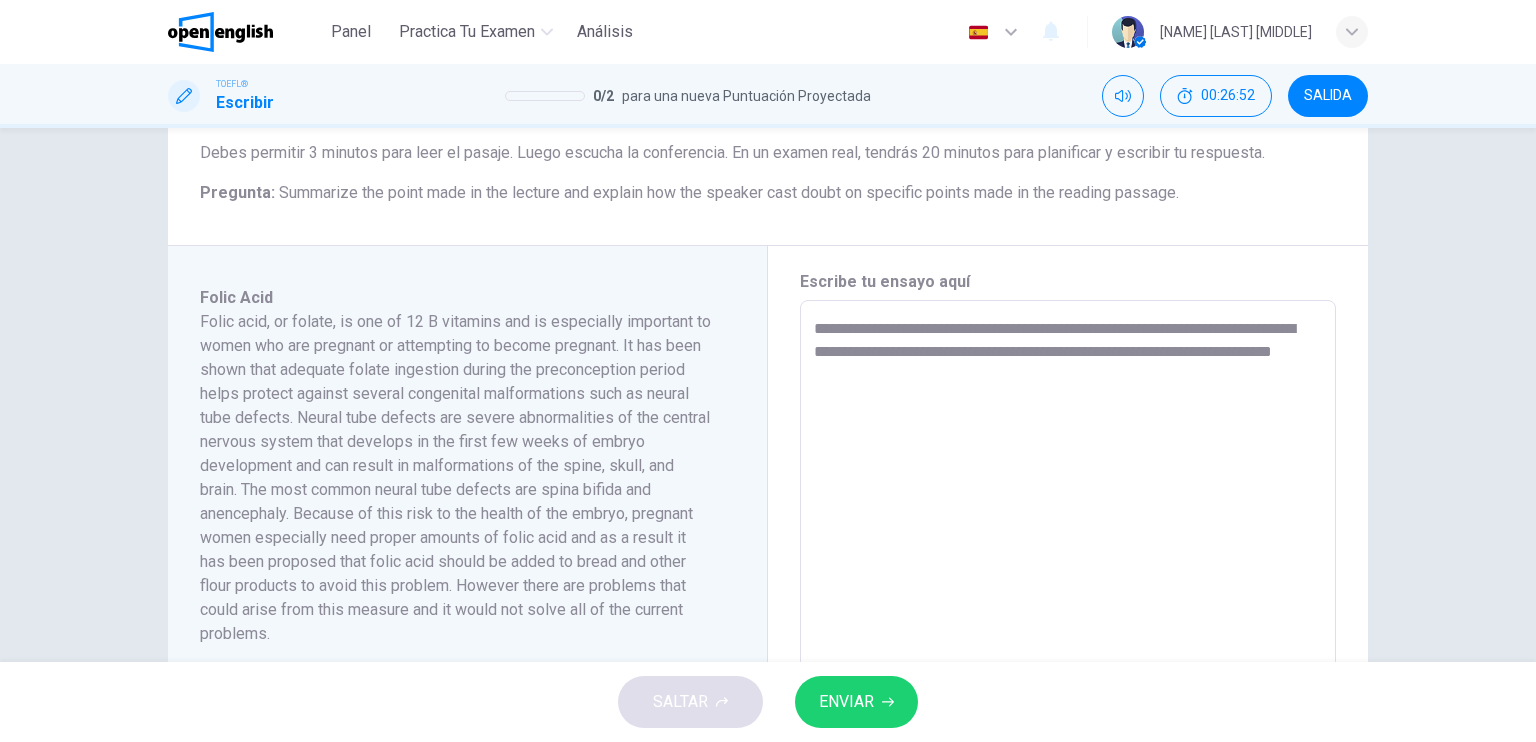 click on "**********" at bounding box center (1068, 585) 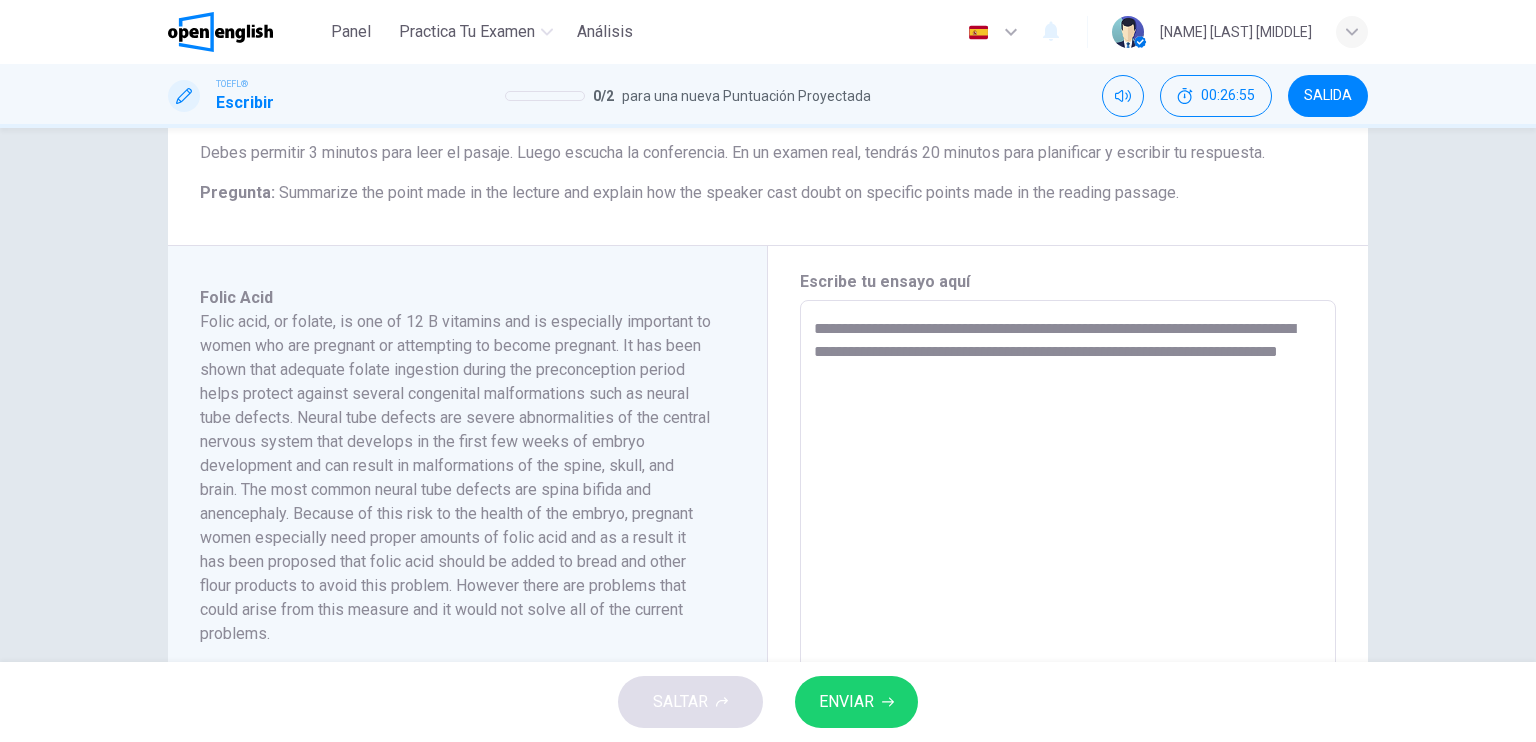 click on "**********" at bounding box center [1068, 585] 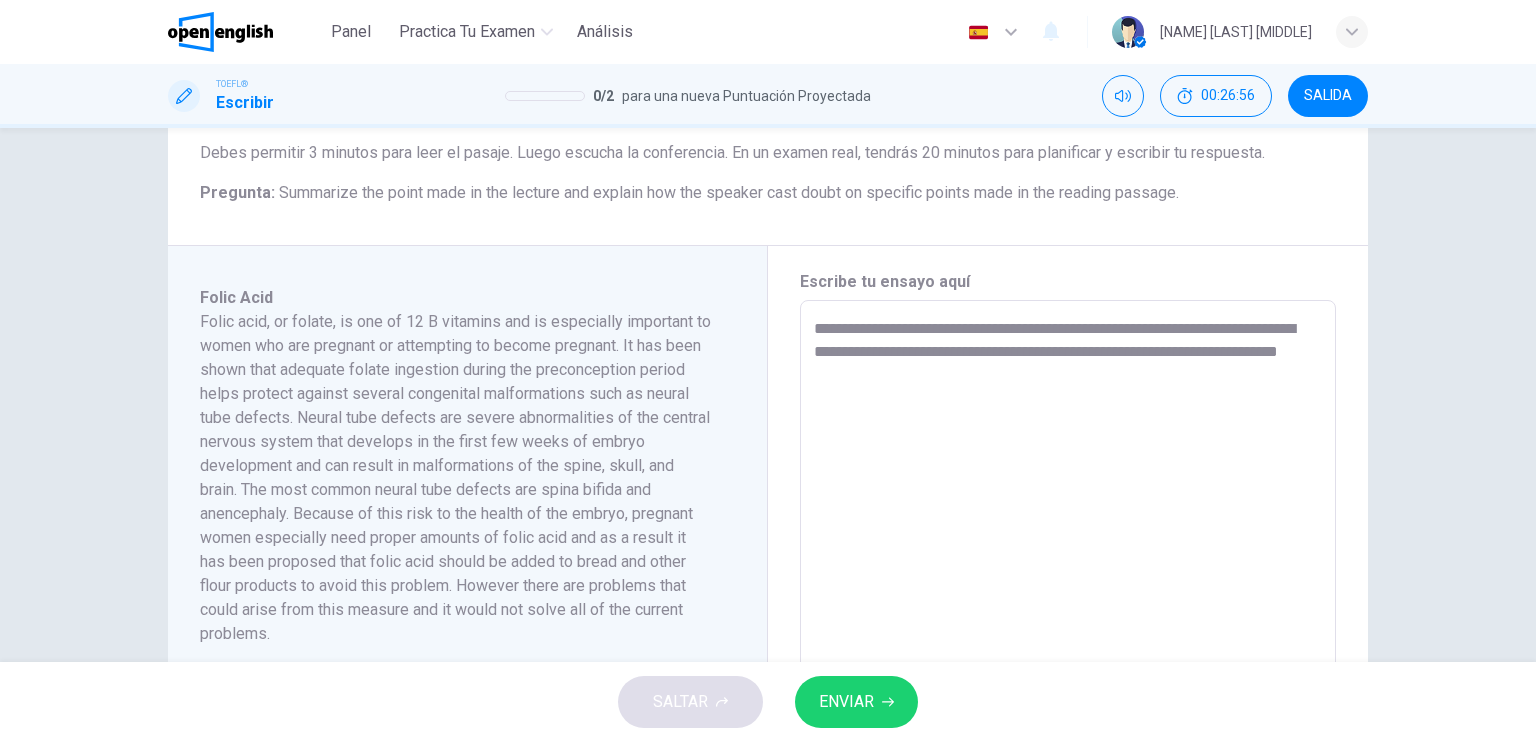 click on "**********" at bounding box center [1068, 585] 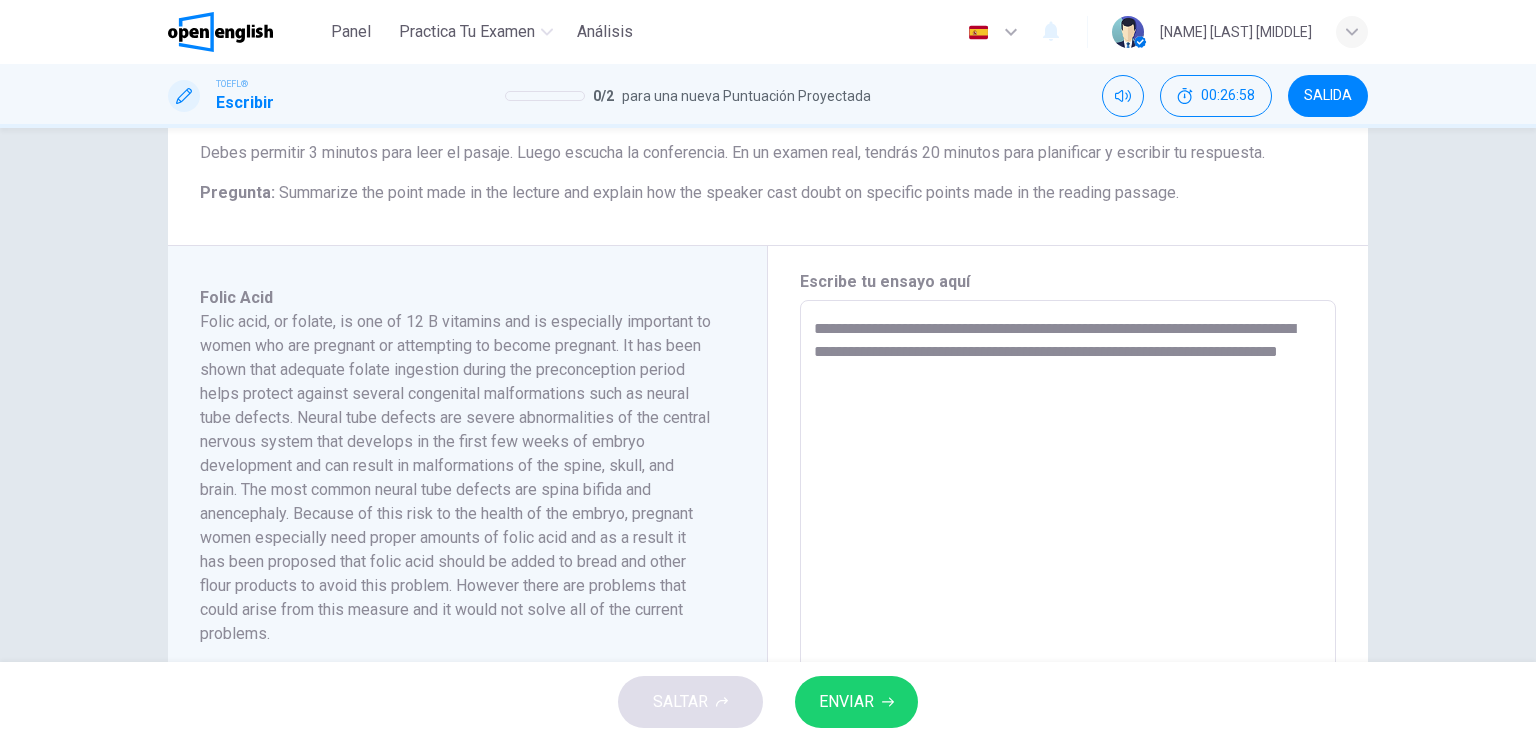 click on "**********" at bounding box center (1068, 585) 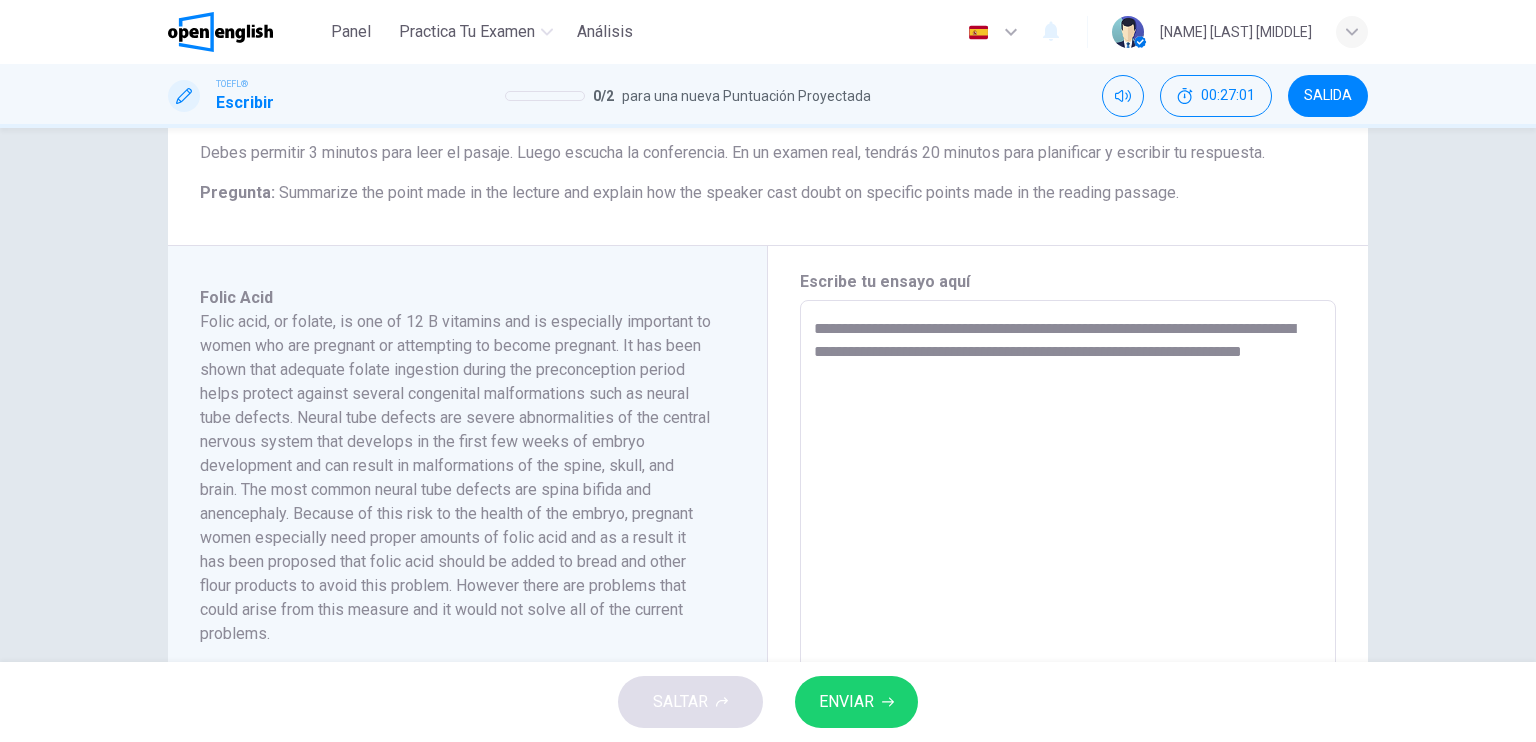 click on "**********" at bounding box center [1068, 585] 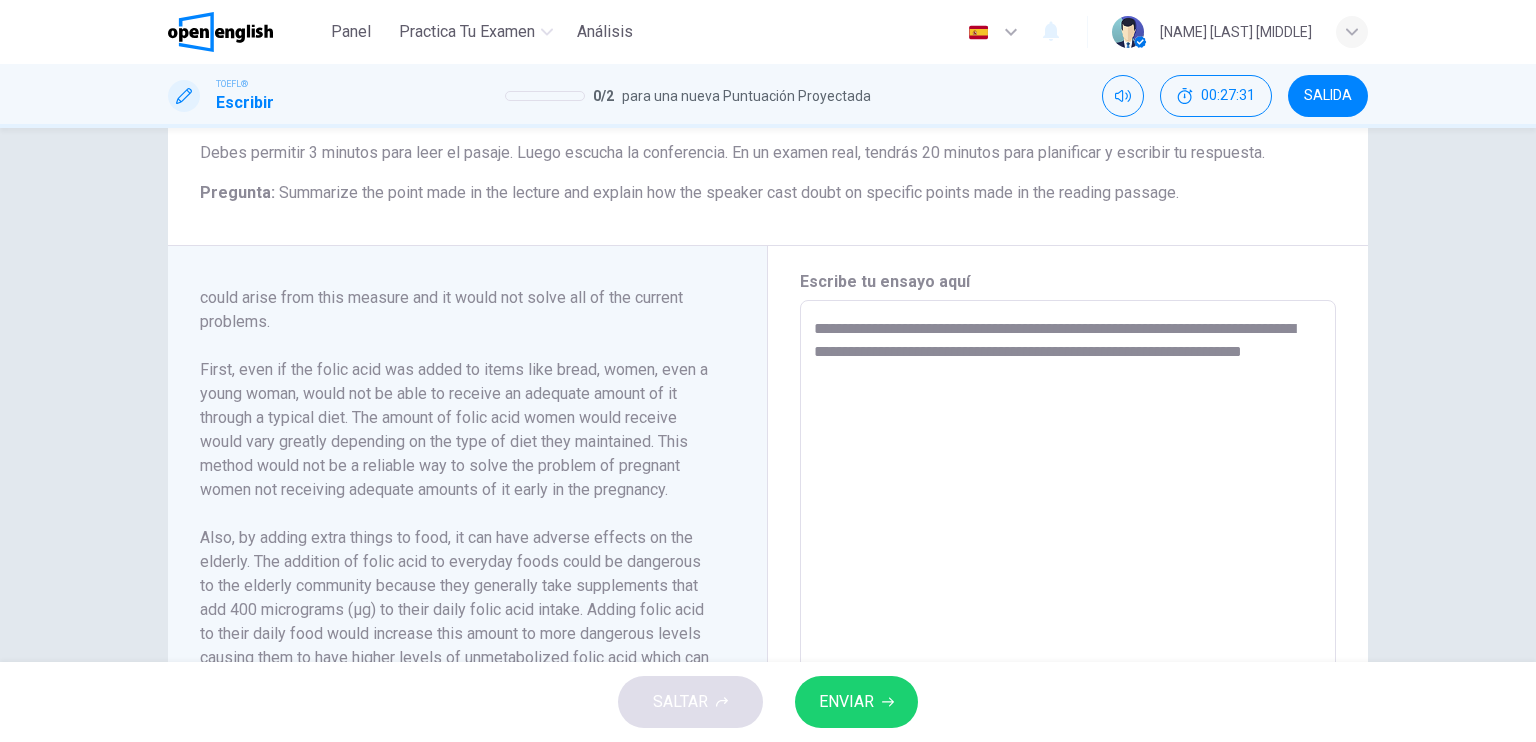 scroll, scrollTop: 368, scrollLeft: 0, axis: vertical 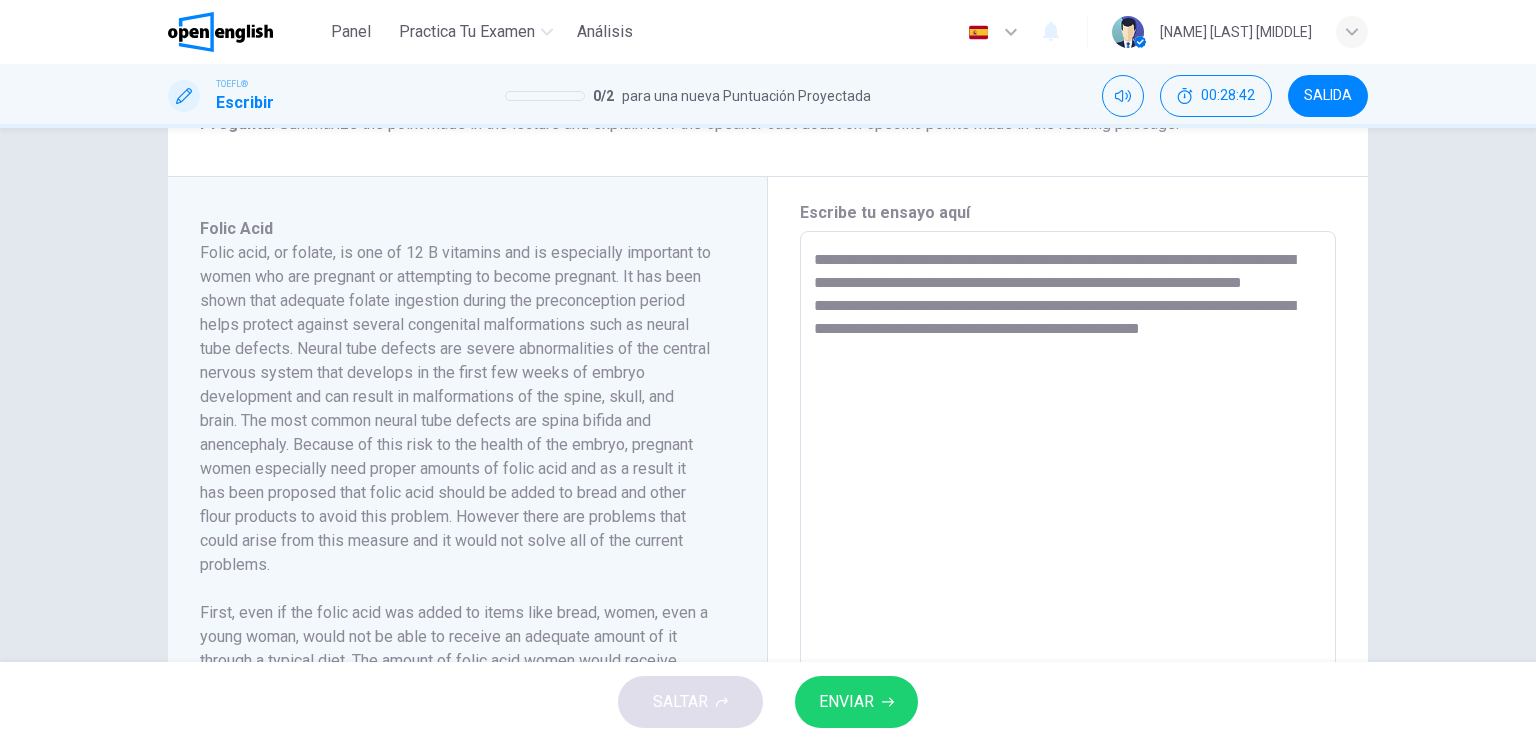 click on "**********" at bounding box center (1068, 516) 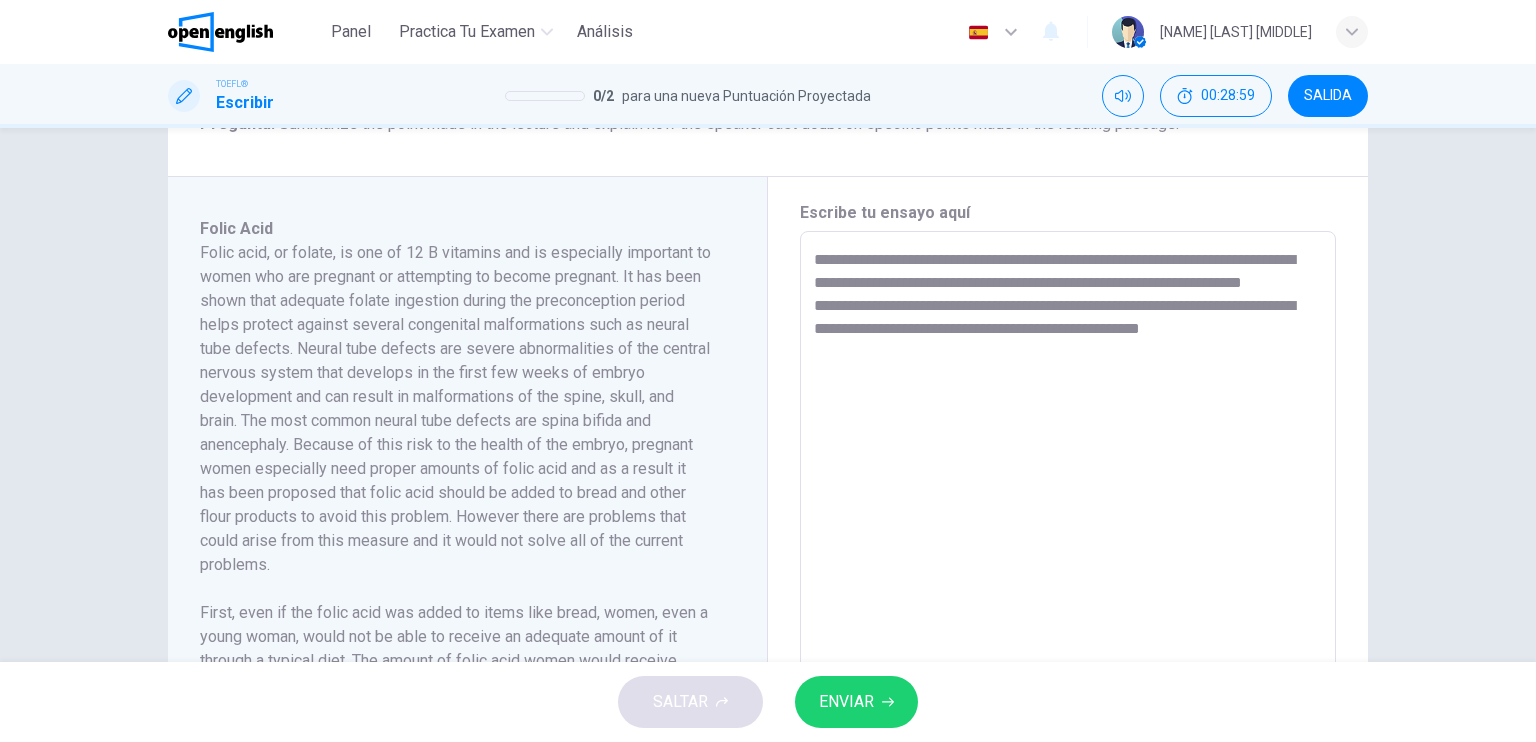 click on "**********" at bounding box center (1068, 516) 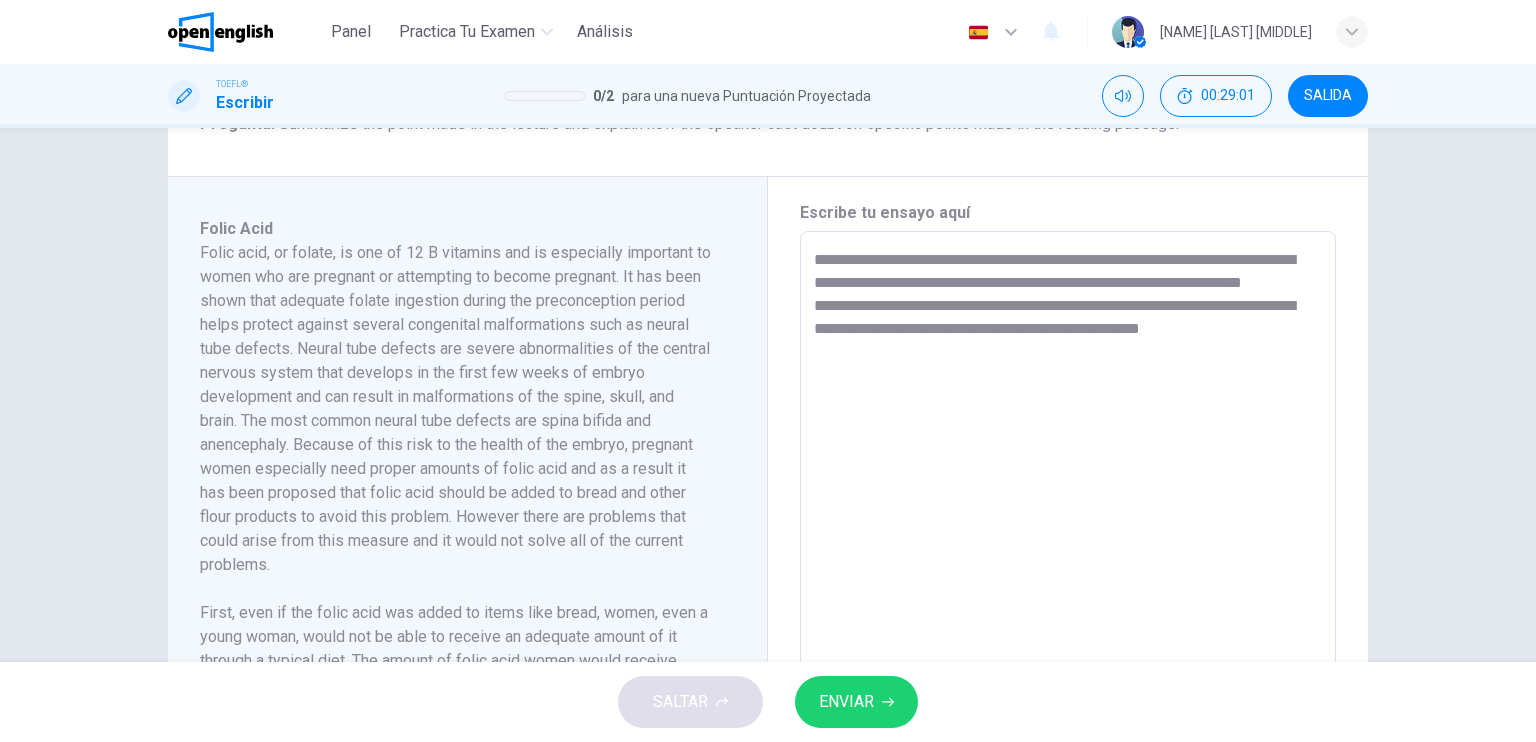 click on "**********" at bounding box center [1068, 516] 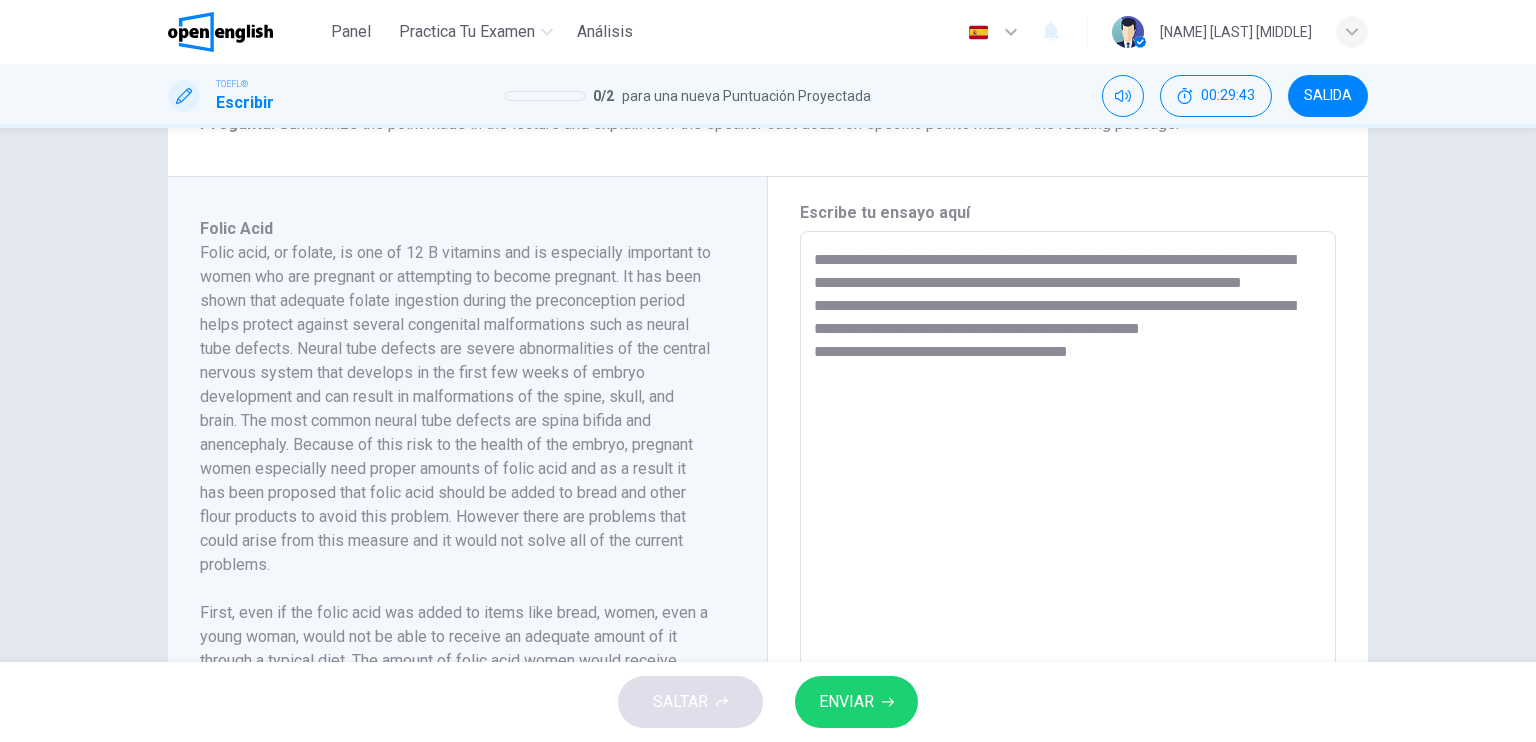 scroll, scrollTop: 611, scrollLeft: 0, axis: vertical 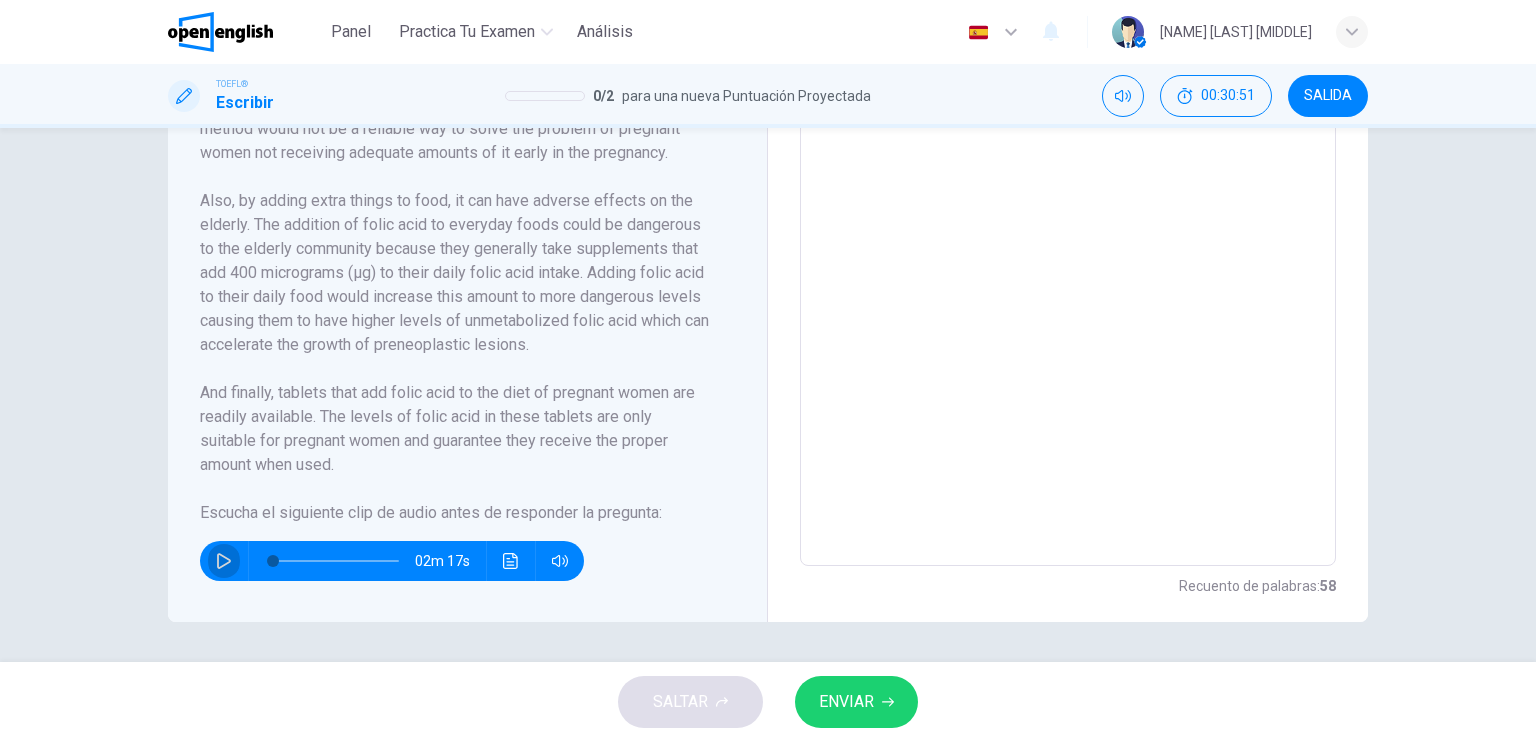 click at bounding box center (224, 561) 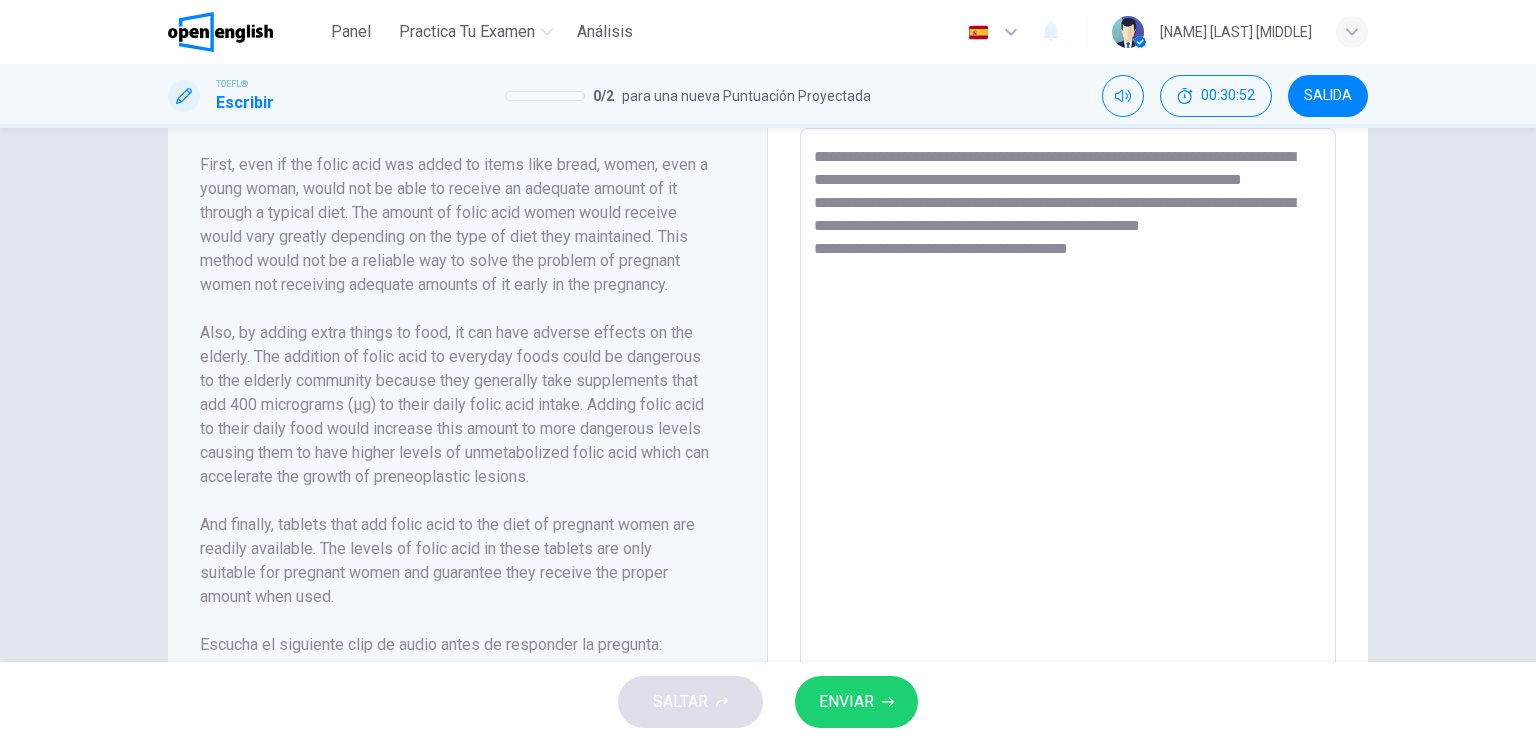 scroll, scrollTop: 436, scrollLeft: 0, axis: vertical 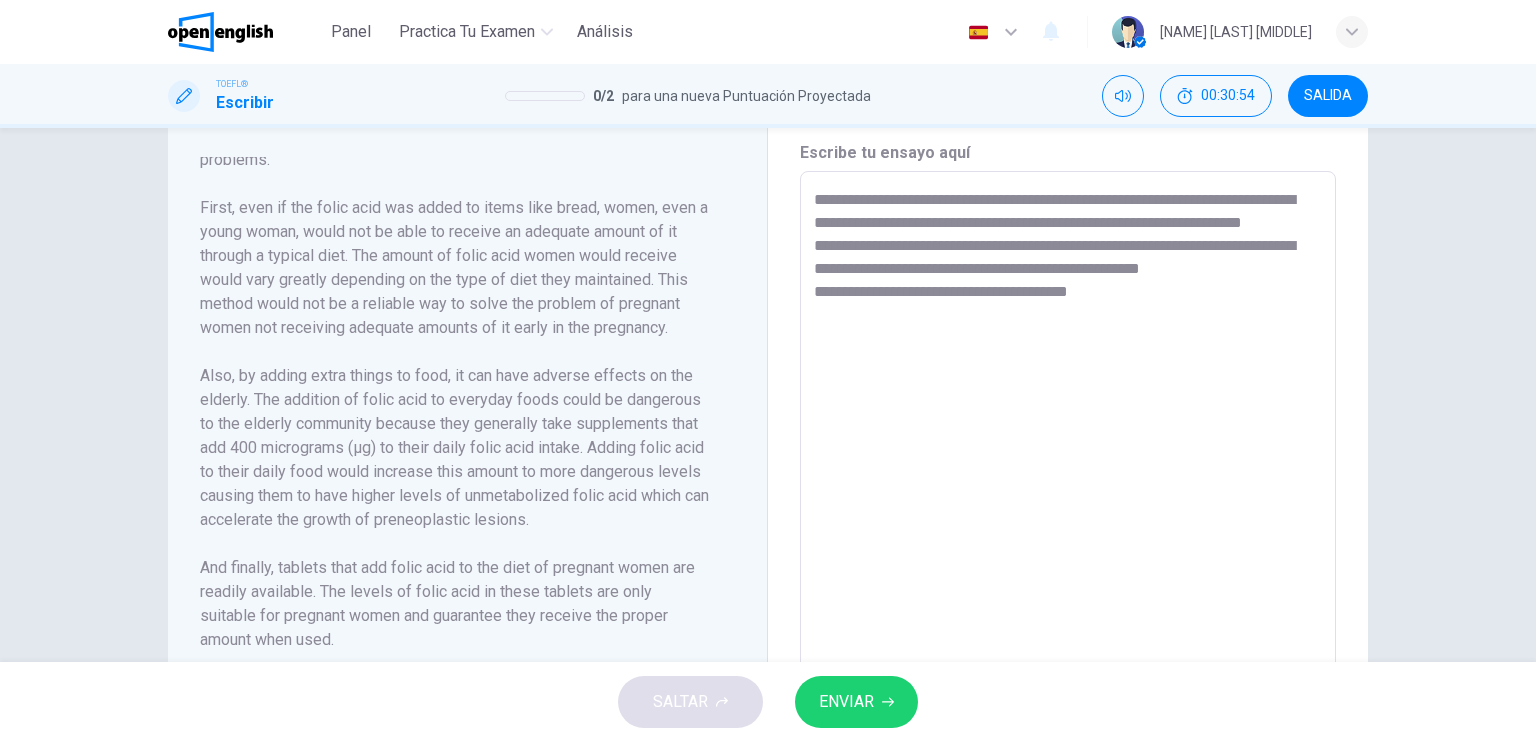 click on "**********" at bounding box center (1068, 456) 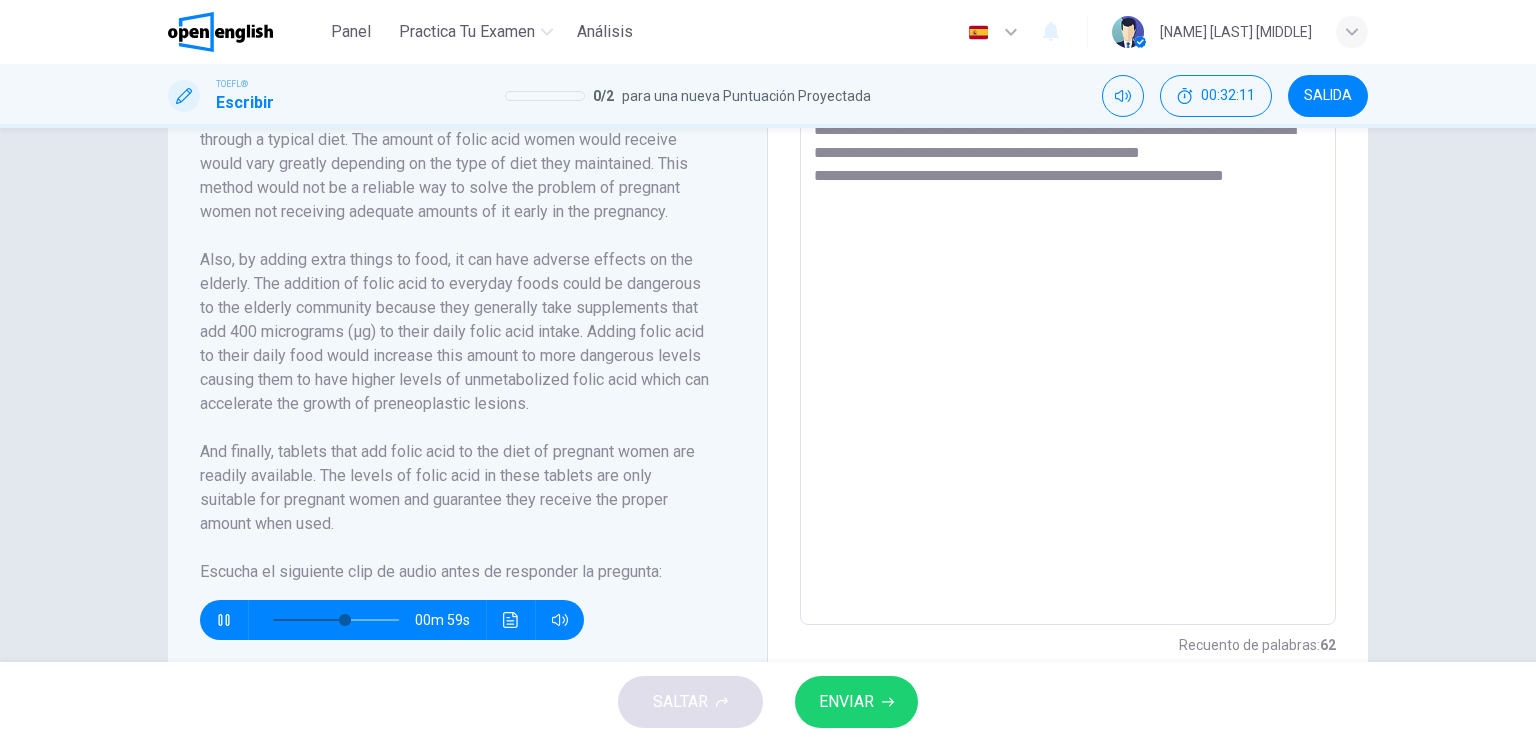 scroll, scrollTop: 551, scrollLeft: 0, axis: vertical 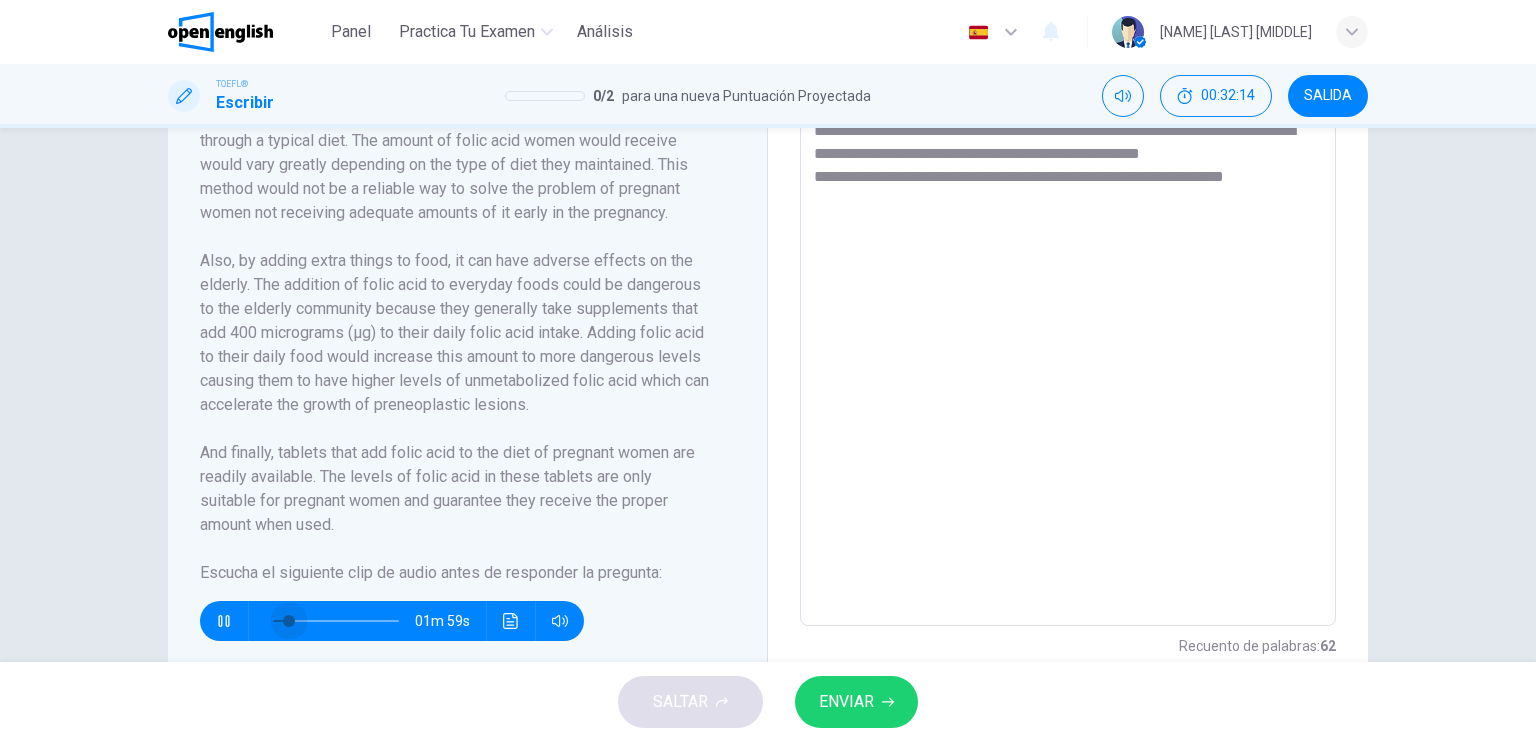 drag, startPoint x: 331, startPoint y: 619, endPoint x: 281, endPoint y: 620, distance: 50.01 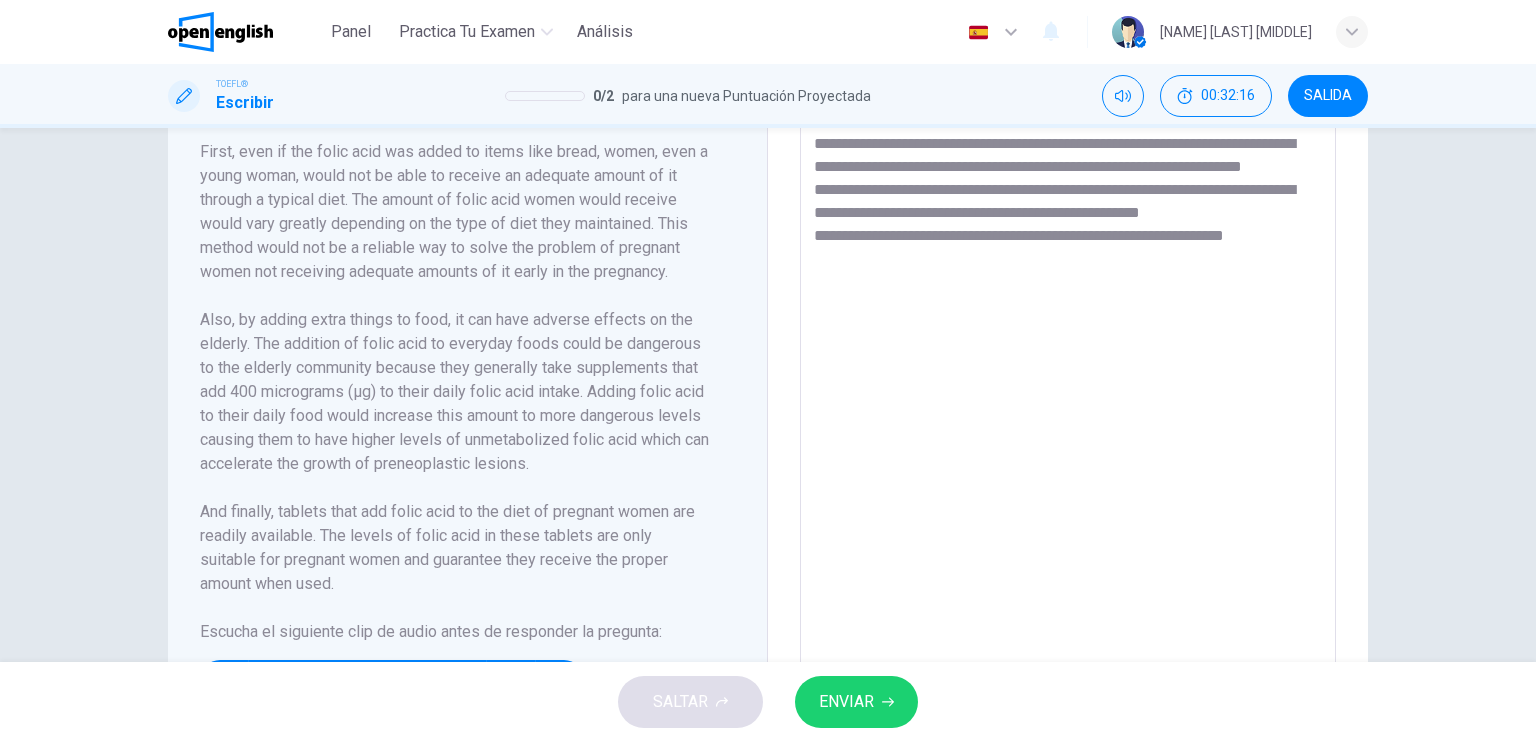 scroll, scrollTop: 489, scrollLeft: 0, axis: vertical 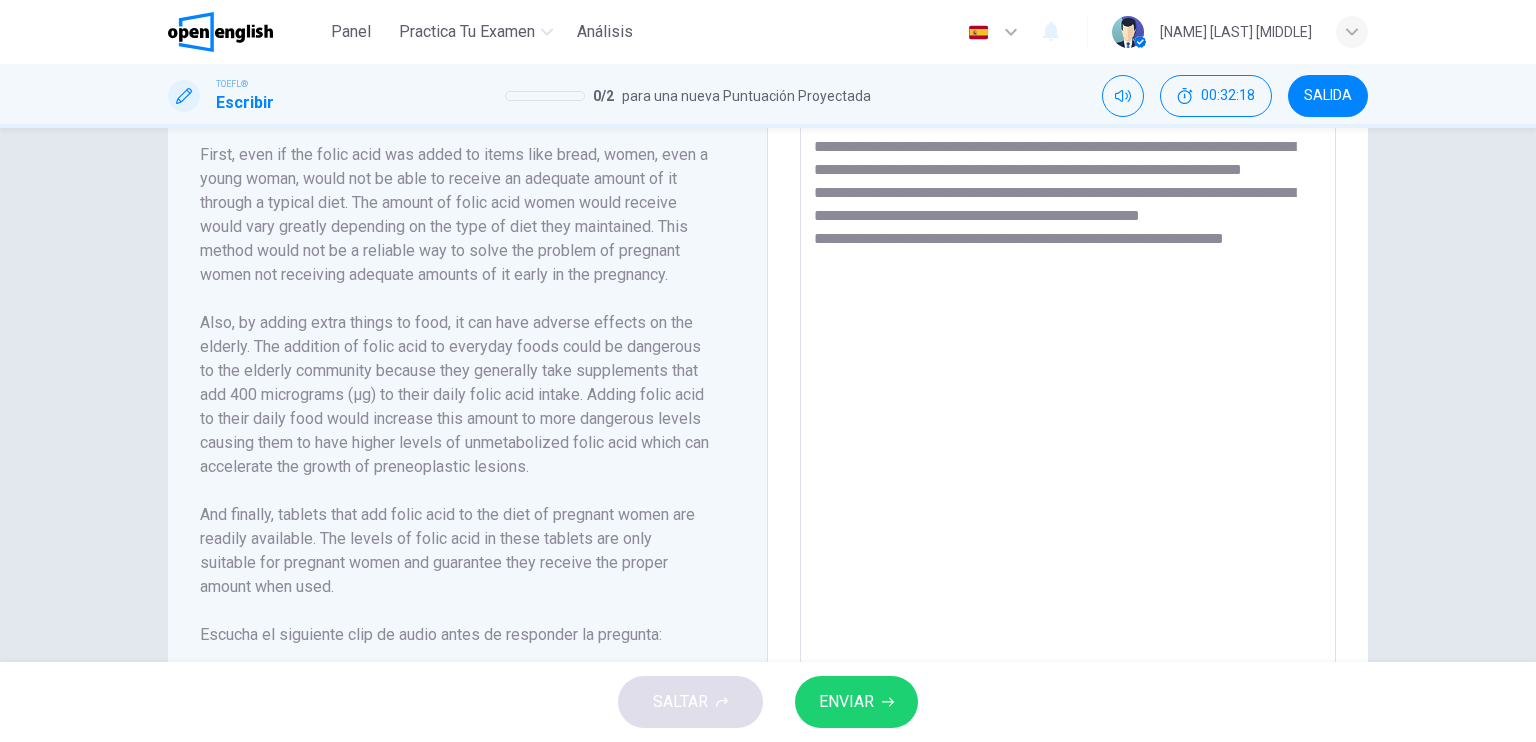 click on "**********" at bounding box center (1068, 403) 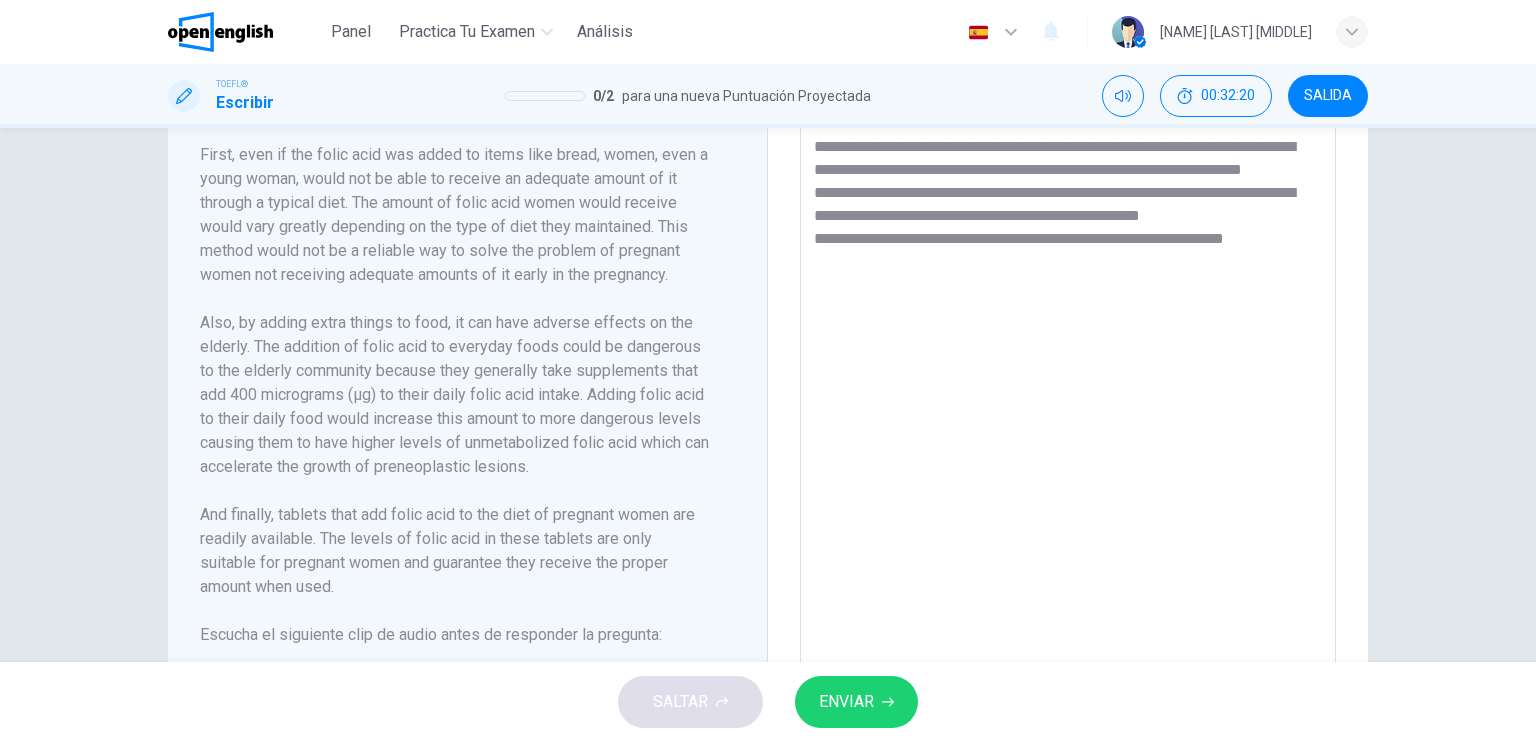 click on "**********" at bounding box center [1068, 403] 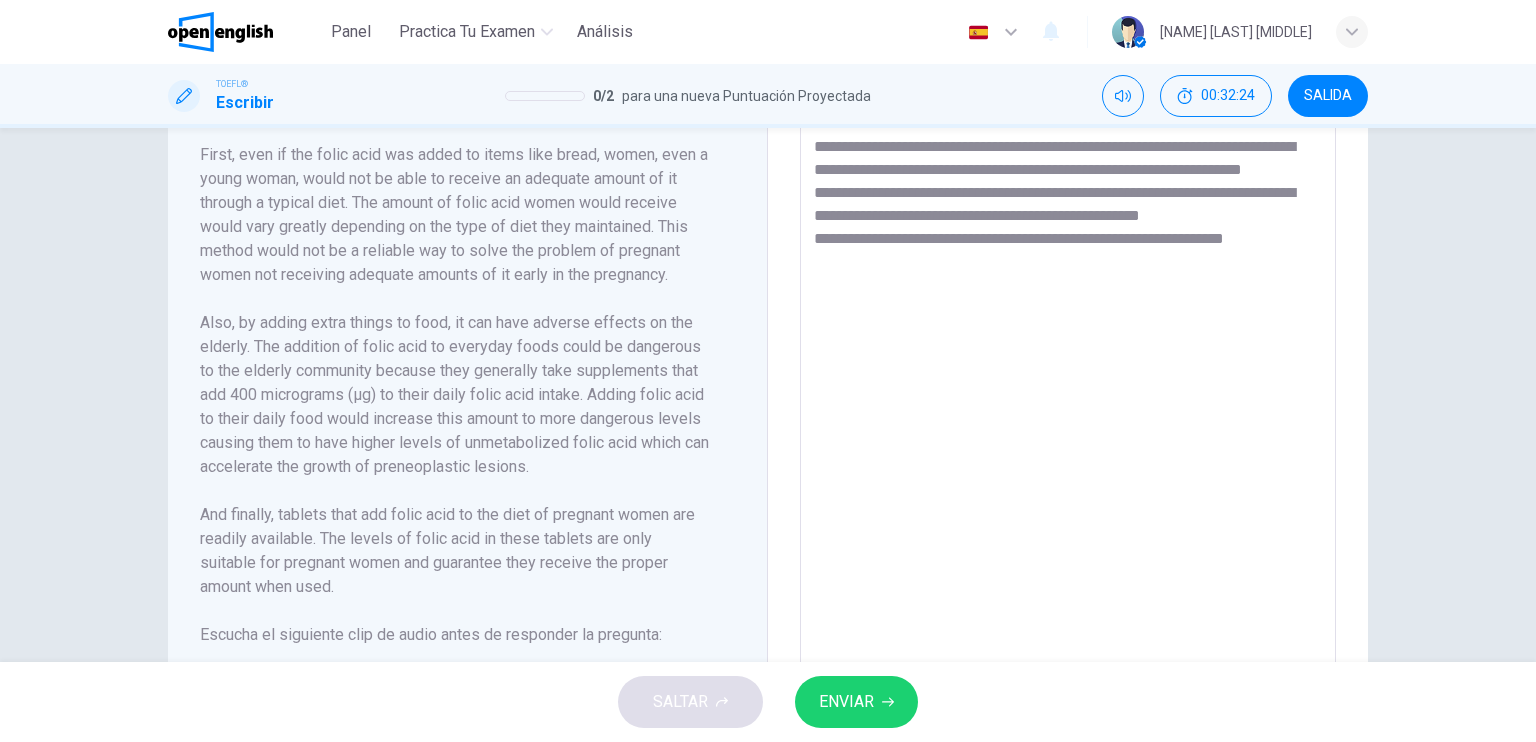 click on "**********" at bounding box center (1068, 403) 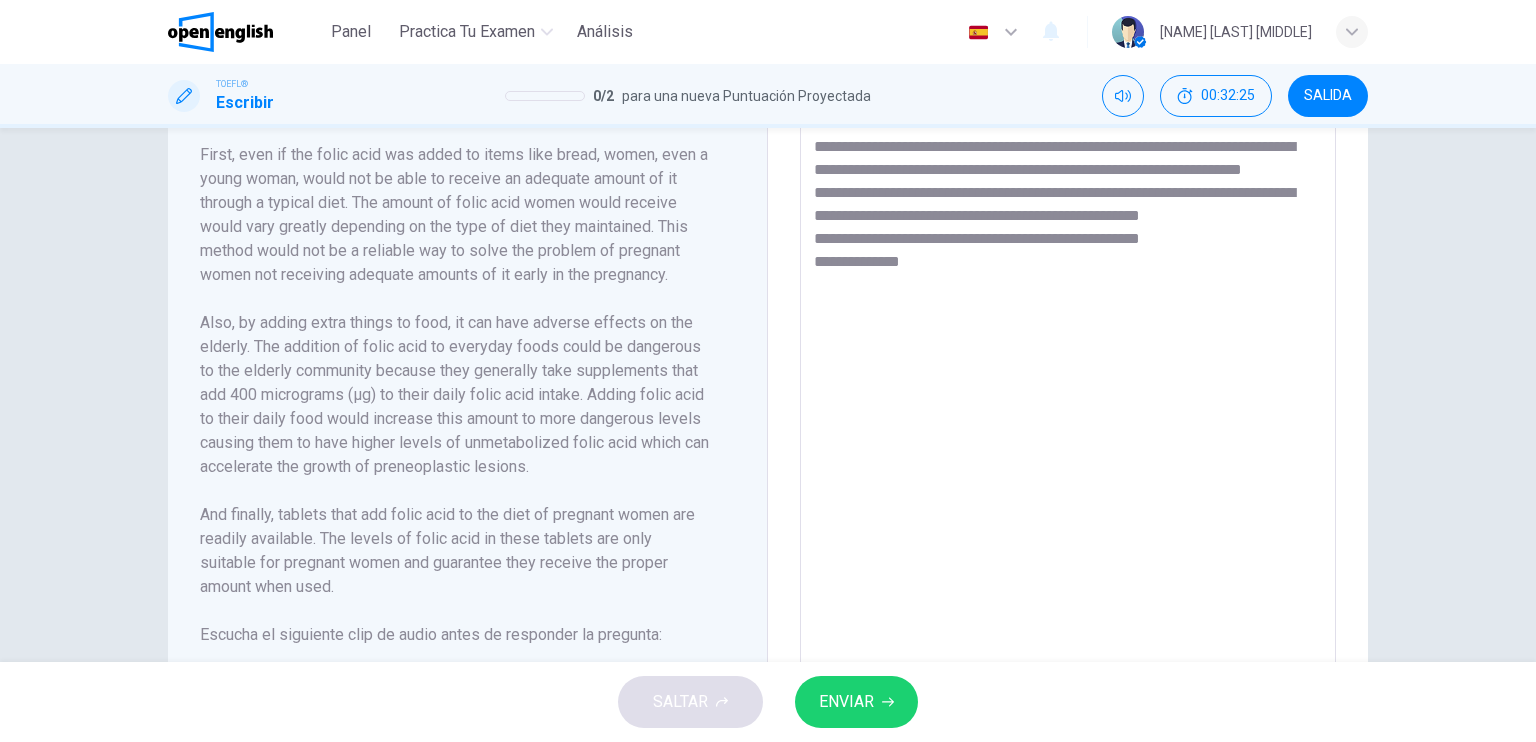 click on "**********" at bounding box center [1068, 403] 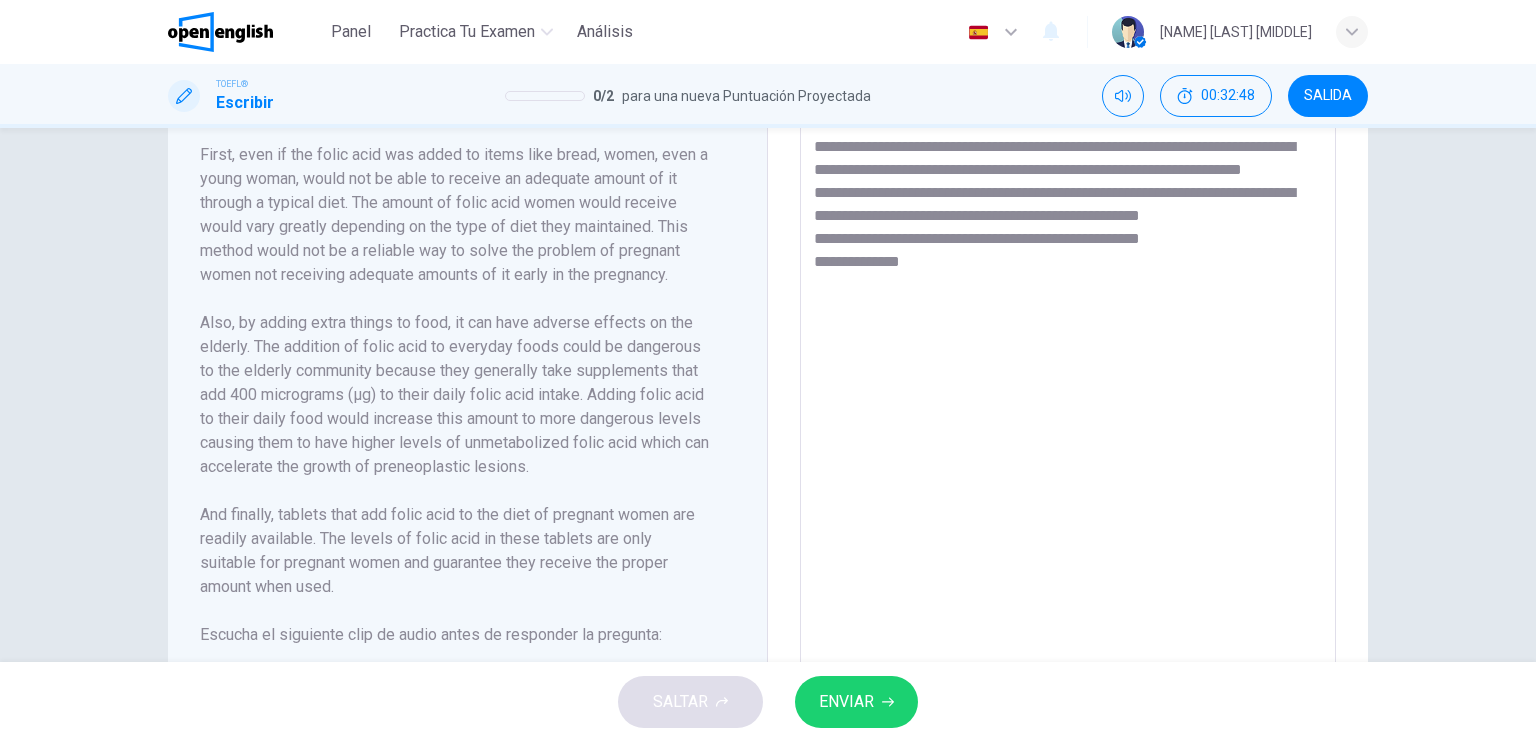click on "**********" at bounding box center (1068, 403) 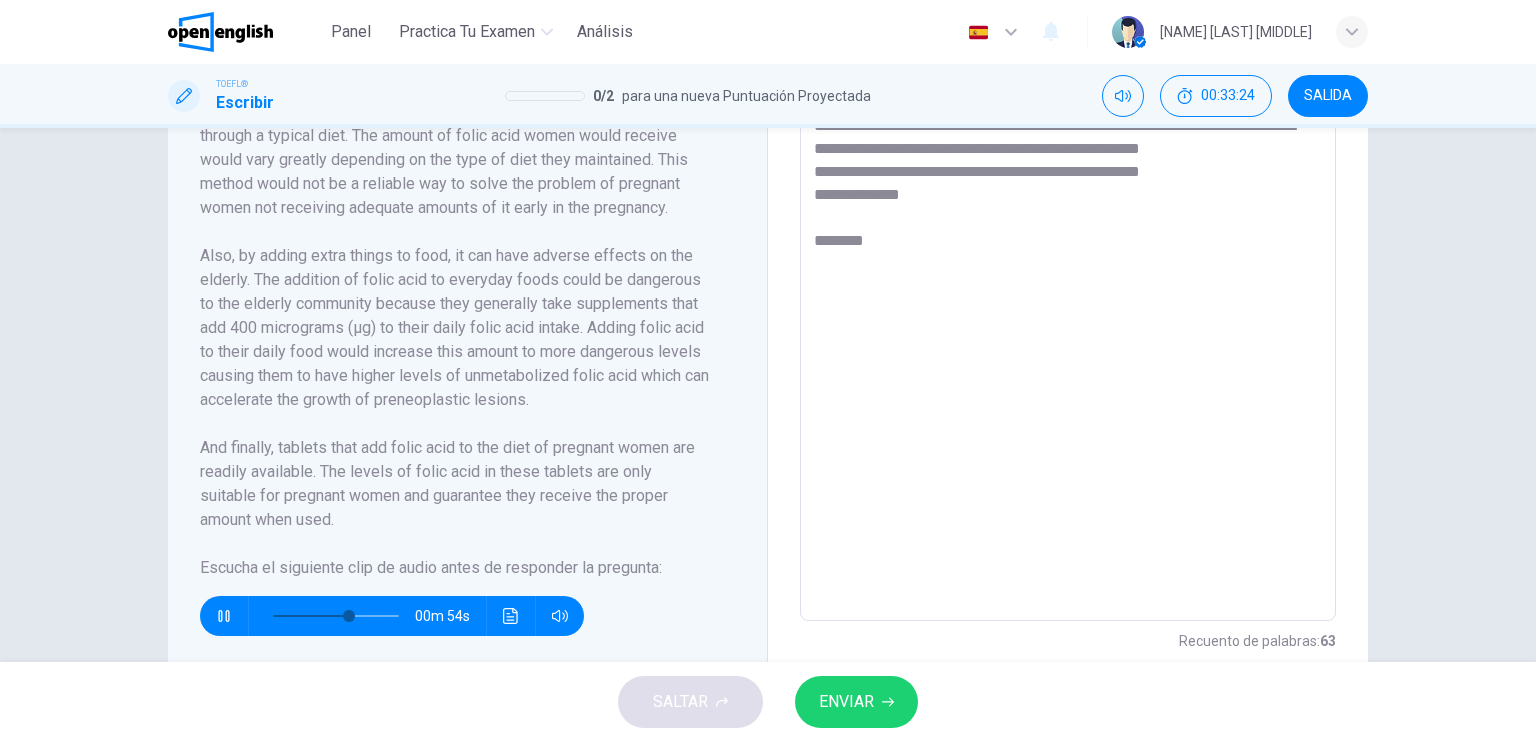 scroll, scrollTop: 611, scrollLeft: 0, axis: vertical 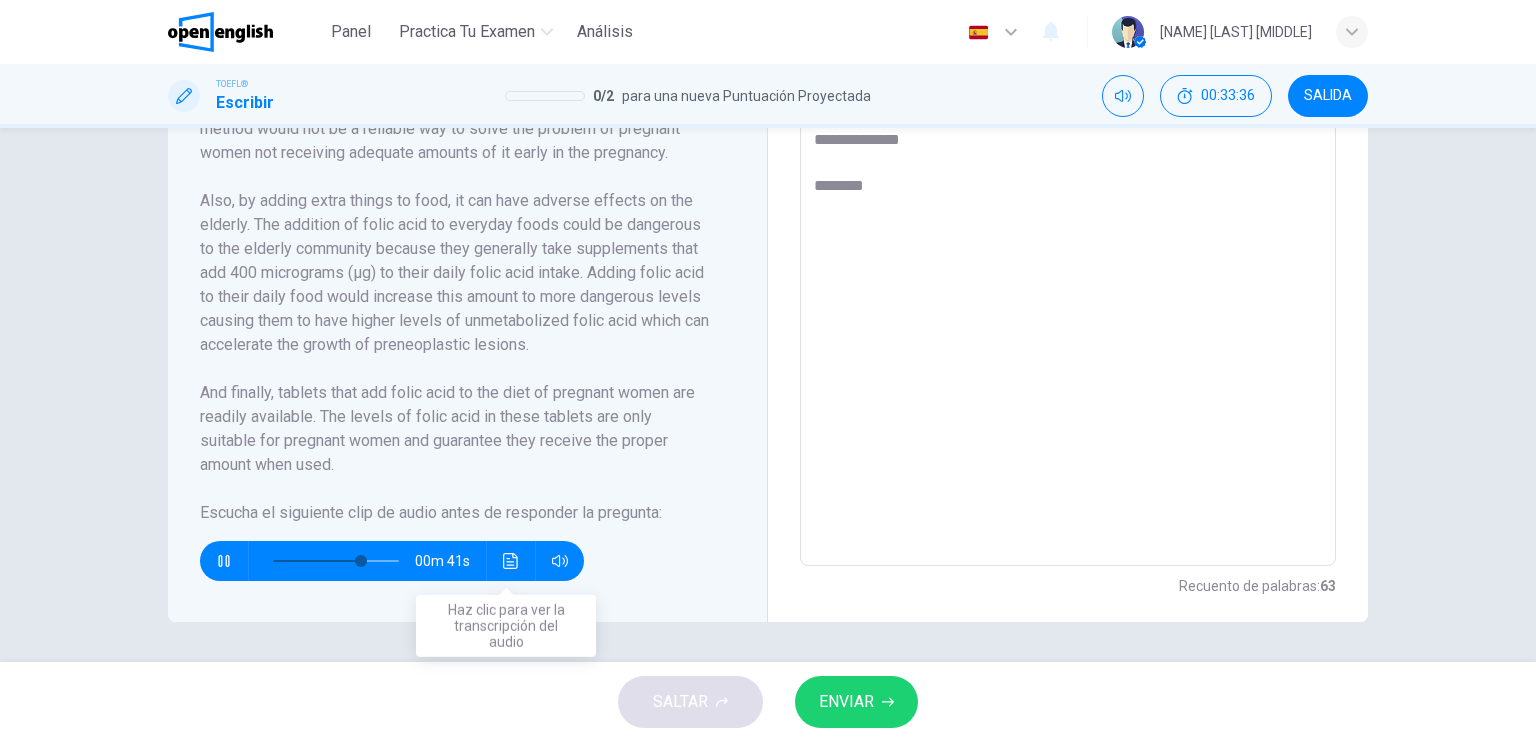 type on "**********" 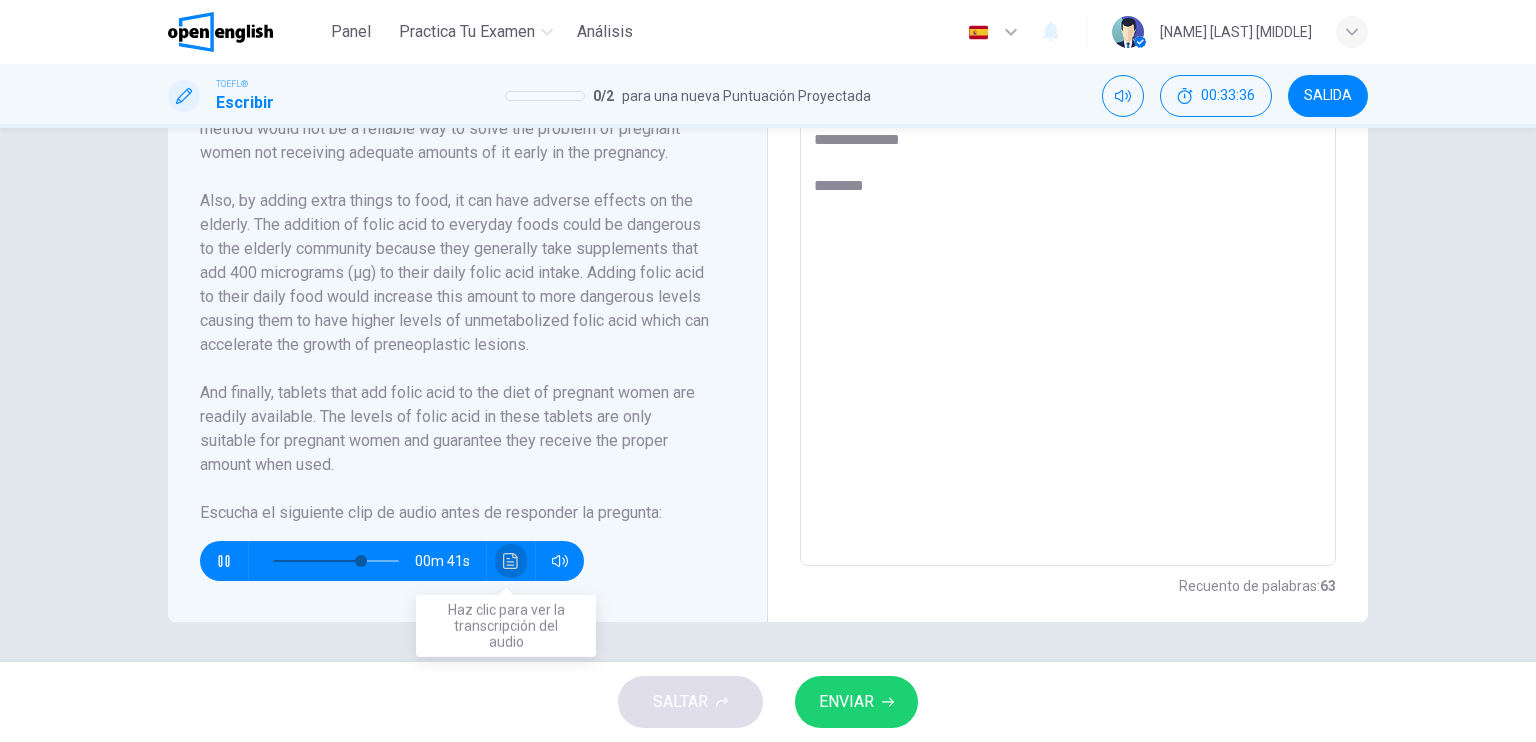 click at bounding box center [511, 561] 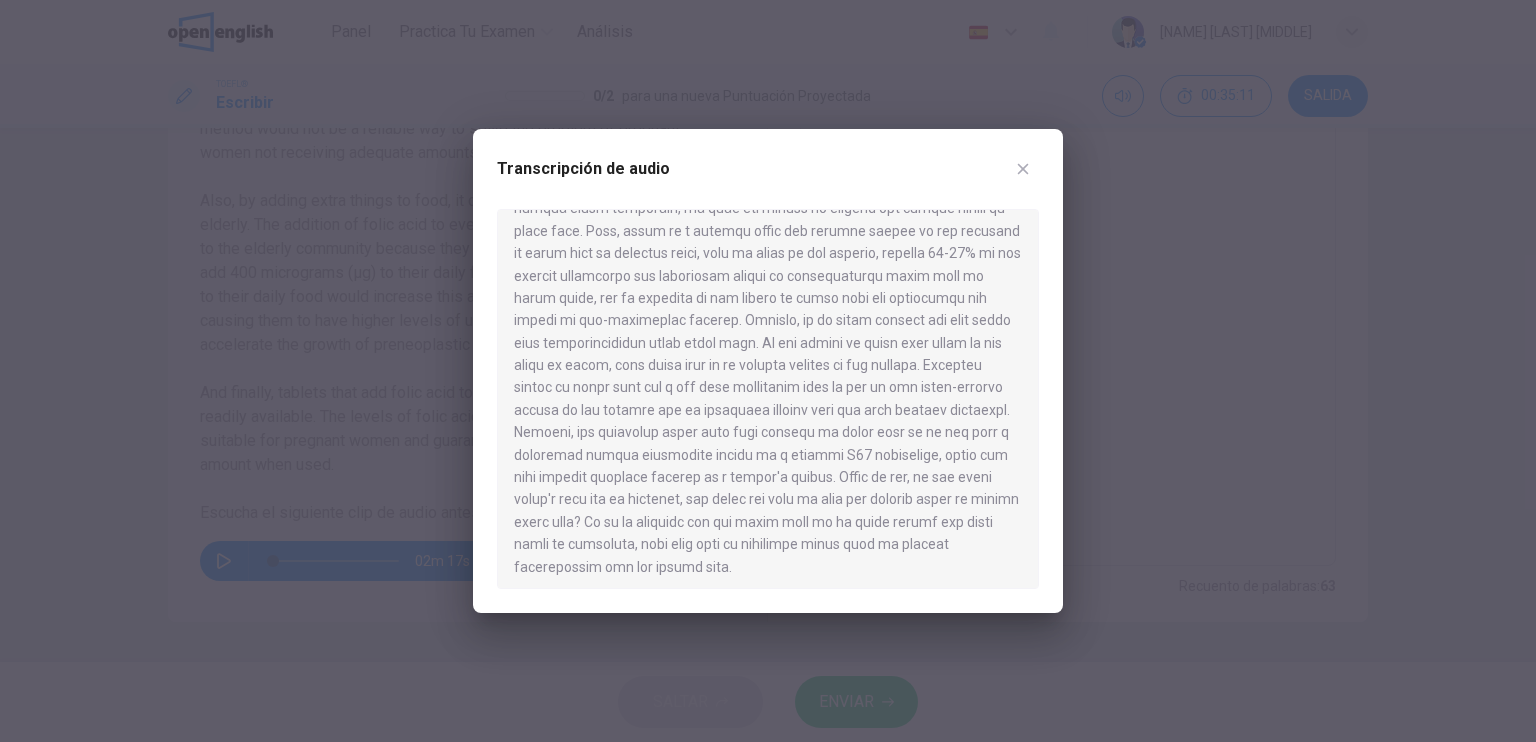 scroll, scrollTop: 162, scrollLeft: 0, axis: vertical 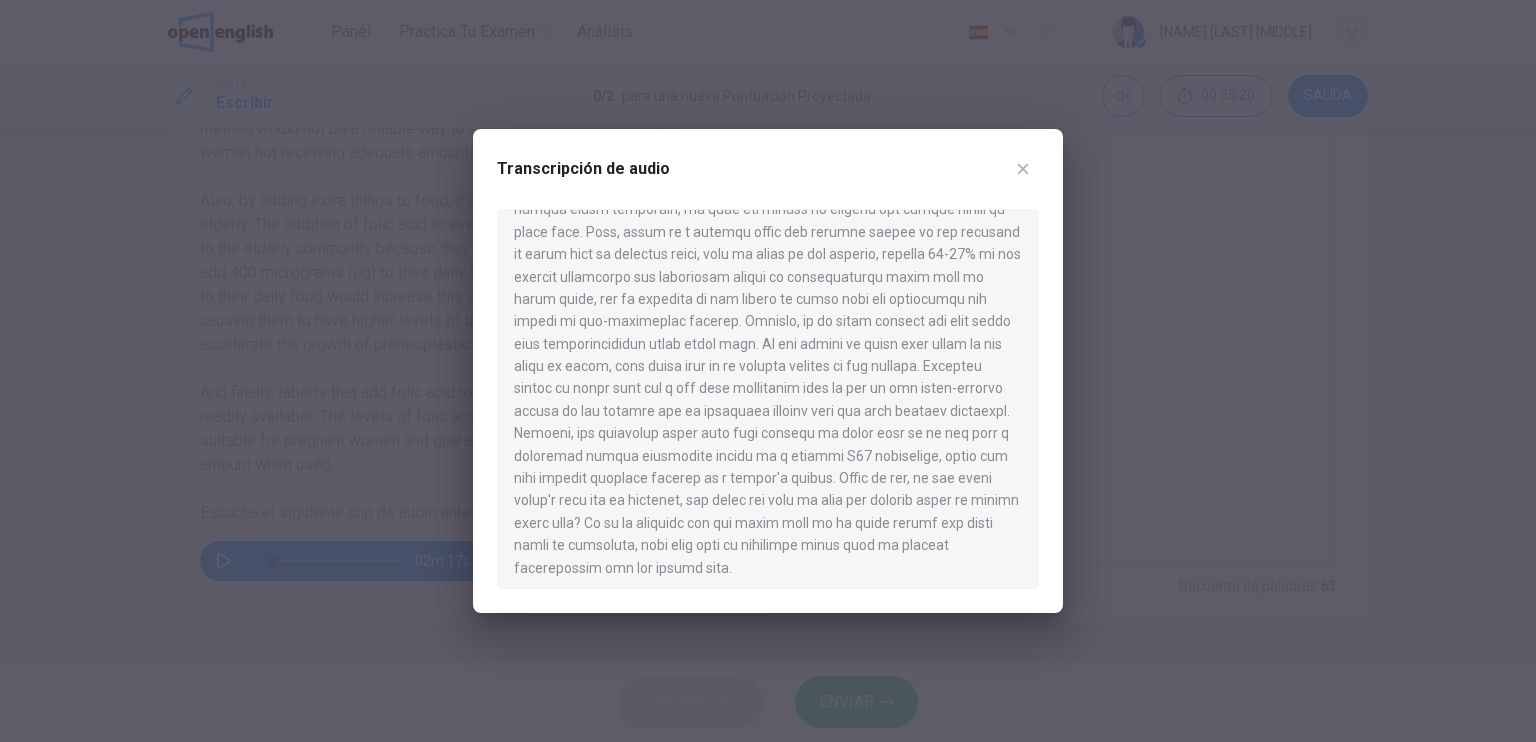 click at bounding box center [1023, 169] 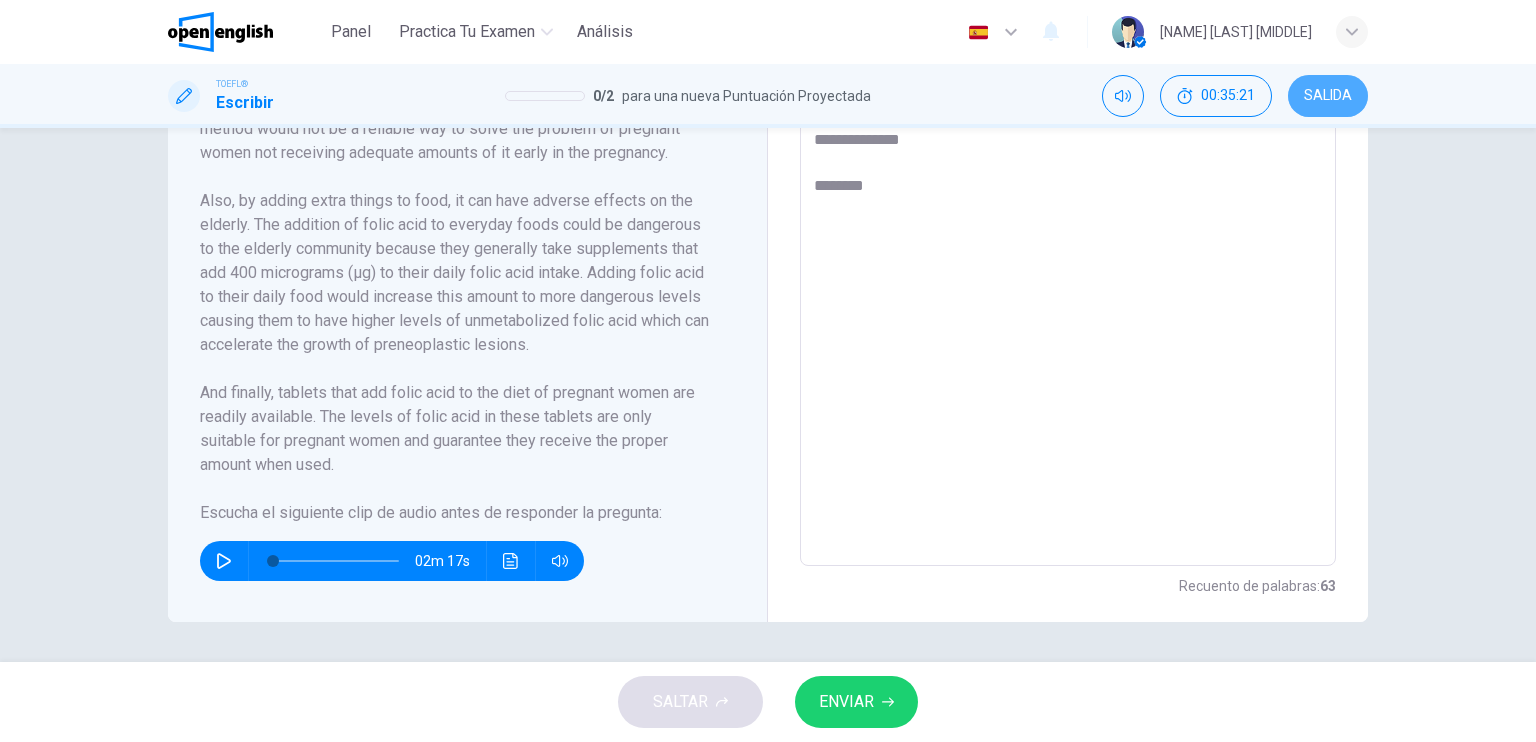 click on "SALIDA" at bounding box center (1328, 96) 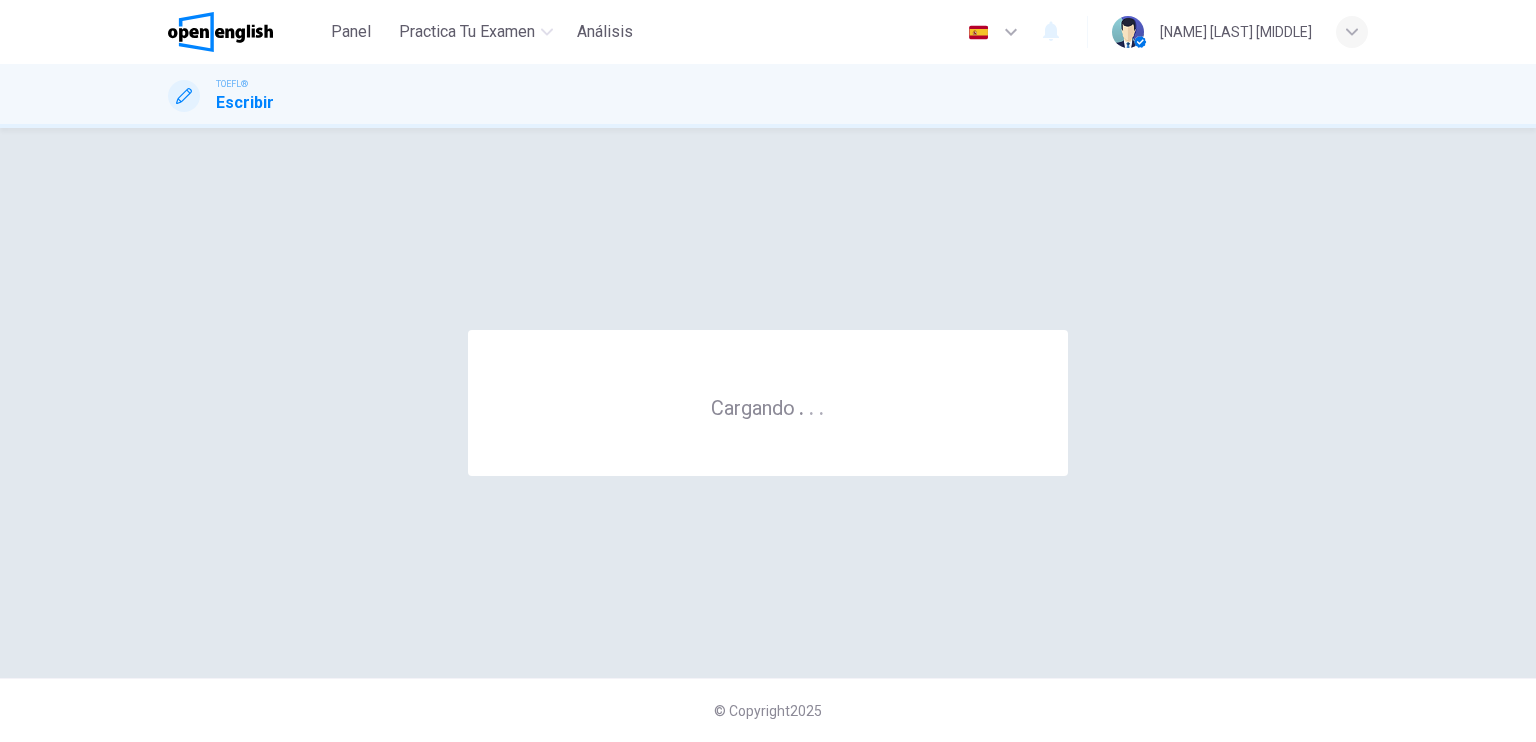 scroll, scrollTop: 0, scrollLeft: 0, axis: both 